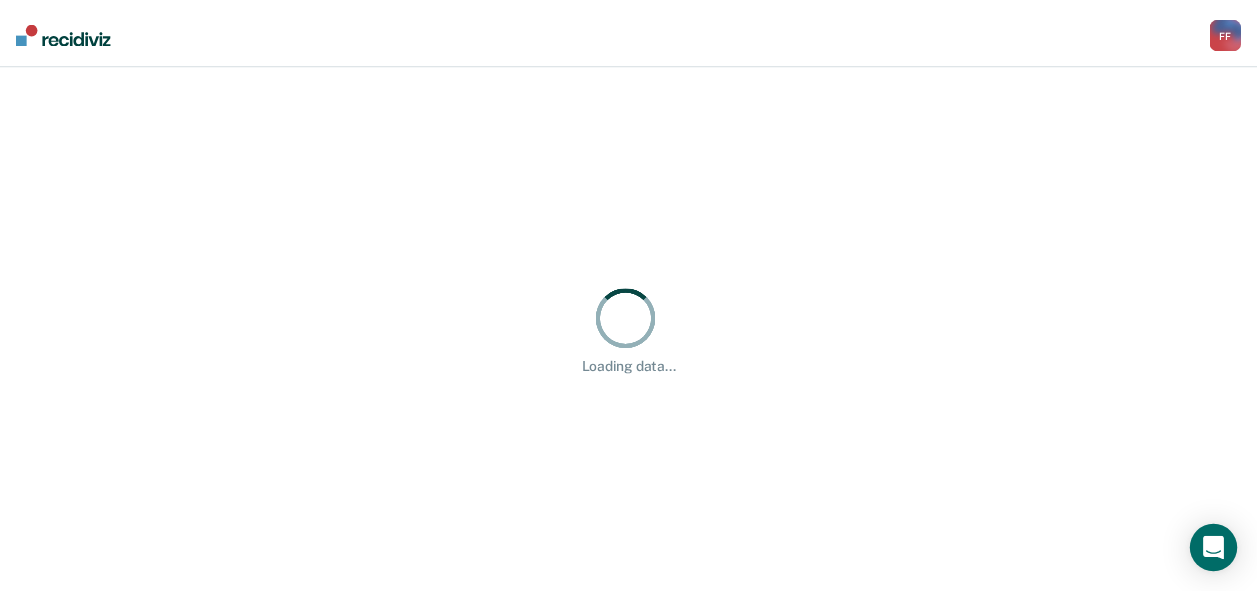 scroll, scrollTop: 0, scrollLeft: 0, axis: both 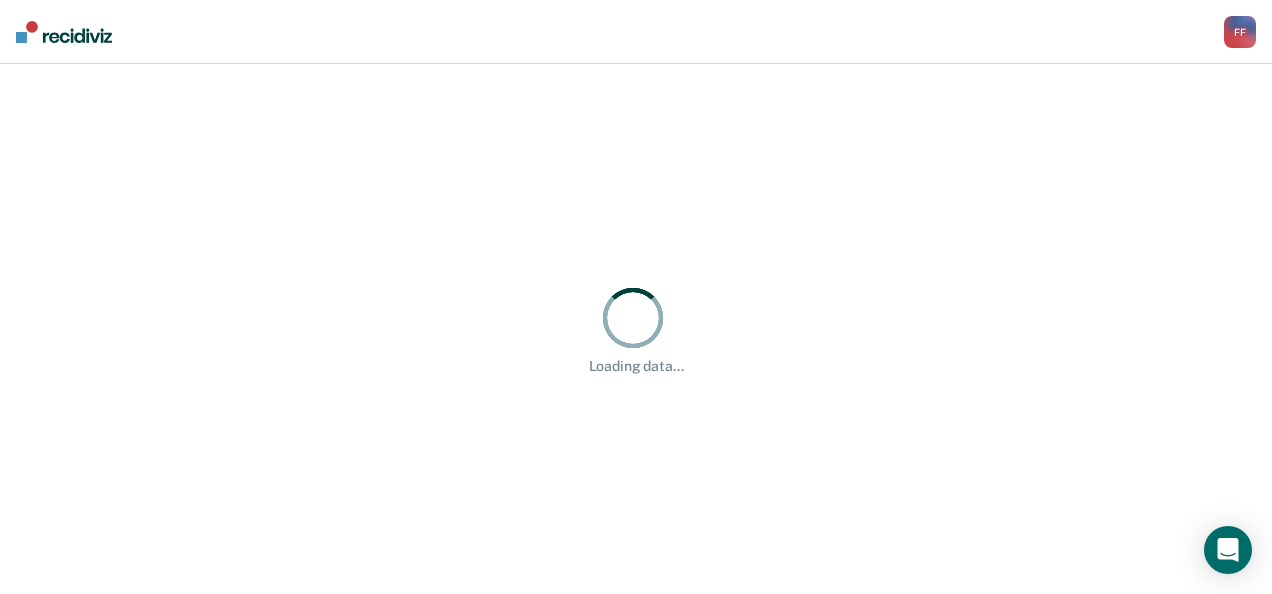 click on "Loading data..." at bounding box center (636, 329) 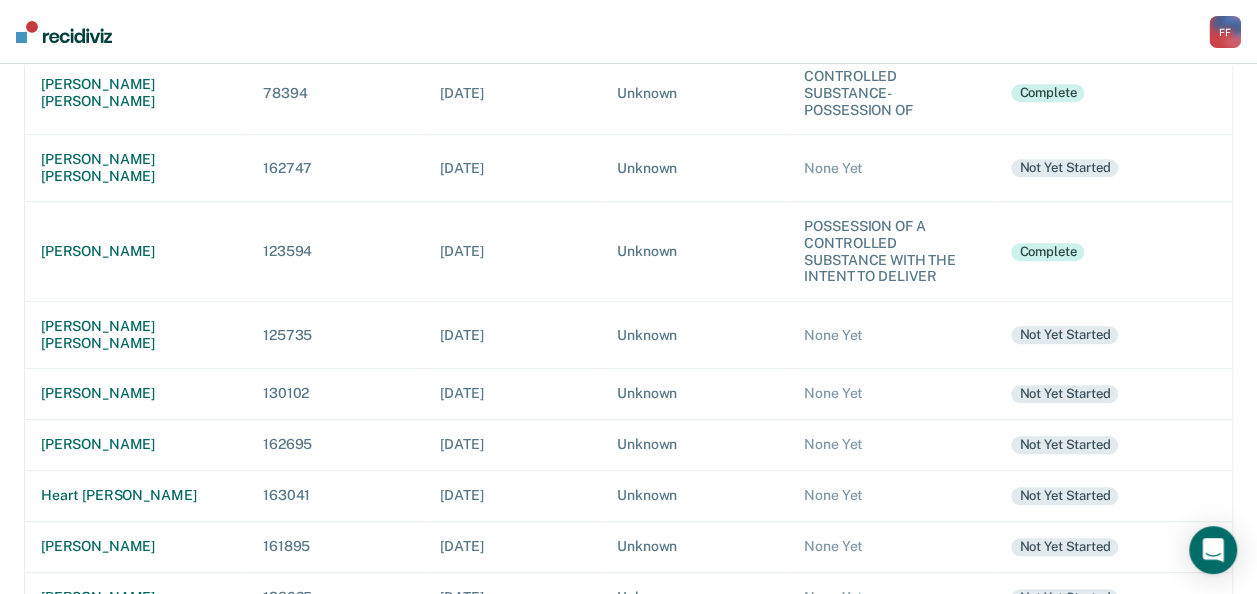 scroll, scrollTop: 540, scrollLeft: 0, axis: vertical 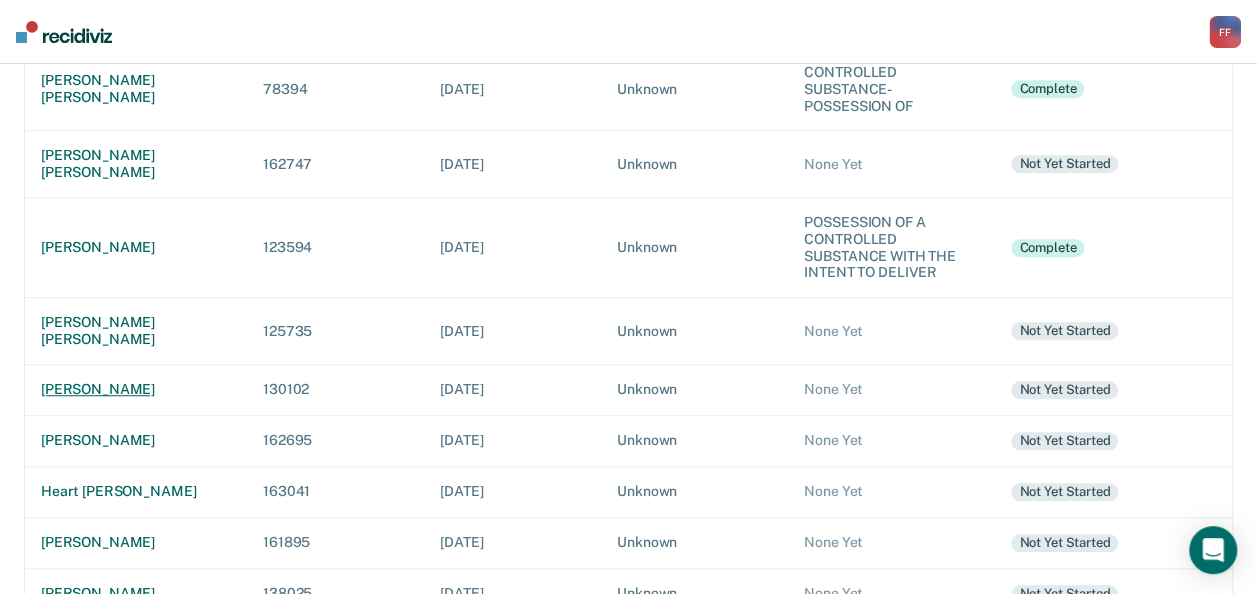 click on "[PERSON_NAME]" at bounding box center (136, 389) 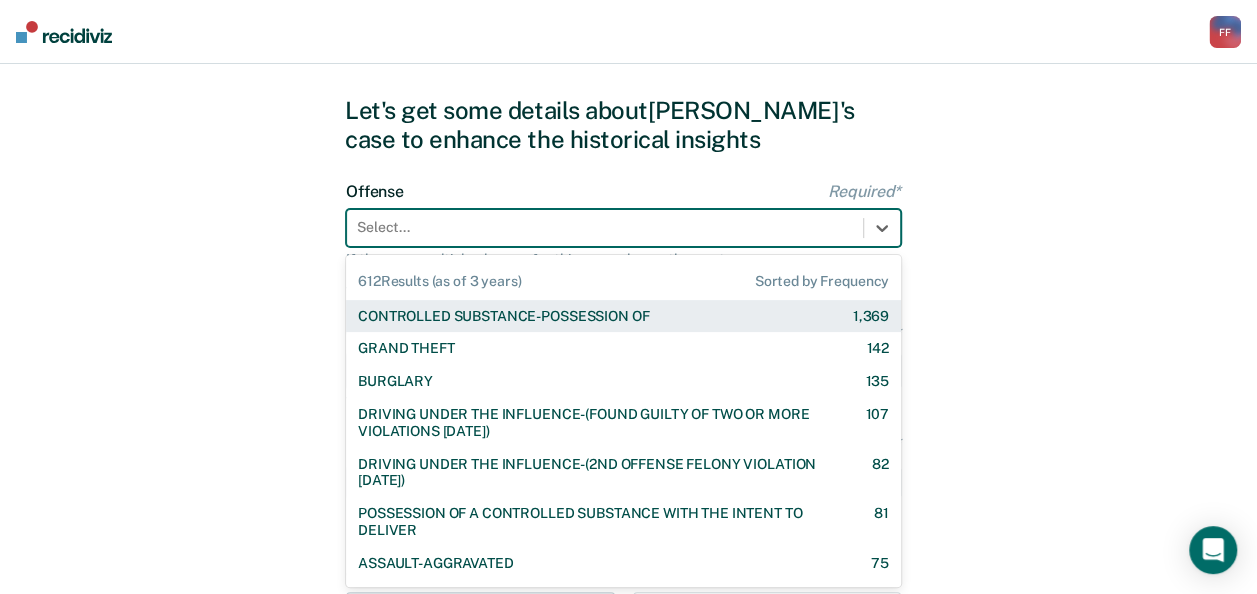 click on "612 results available. Use Up and Down to choose options, press Enter to select the currently focused option, press Escape to exit the menu, press Tab to select the option and exit the menu. Select... 612  Results (as of 3 years) Sorted by Frequency CONTROLLED SUBSTANCE-POSSESSION OF 1,369 GRAND THEFT 142 BURGLARY 135 DRIVING UNDER THE INFLUENCE-(FOUND GUILTY OF TWO OR MORE VIOLATIONS [DATE]) 107 DRIVING UNDER THE INFLUENCE-(2ND OFFENSE FELONY VIOLATION [DATE]) 82 POSSESSION OF A CONTROLLED SUBSTANCE WITH THE INTENT TO DELIVER 81 ASSAULT-AGGRAVATED 75 WEAPON-UNLAWFUL POSSESSION BY CONVICTED FELON 63 DRIVING UNDER THE INFLUENCE I18-8004 {M} 57 BATTERY-DOMESTIC VIOLENCE WITH TRAUMATIC INJURY 56 ELUDING A POLICE OFFICER IN A MOTOR VEHICLE 54 DRIVING UNDER THE INFLUENCE-(THIRD OR SUBSEQUENT OFFENSE) 35 FORGERY 30 PROPERTY-MALICIOUS INJURY TO PROPERTY 29 ASSAULT-DOMESTIC VIOLENCE I18-918(3)(A) {M} 28 CHILDREN-INJURY TO CHILD [DEMOGRAPHIC_DATA] 24 24 23 23 DOMESTIC BATTERY OR ASSAULT -IN THE PRESENCE OF A CHILD [DEMOGRAPHIC_DATA]" at bounding box center [623, 228] 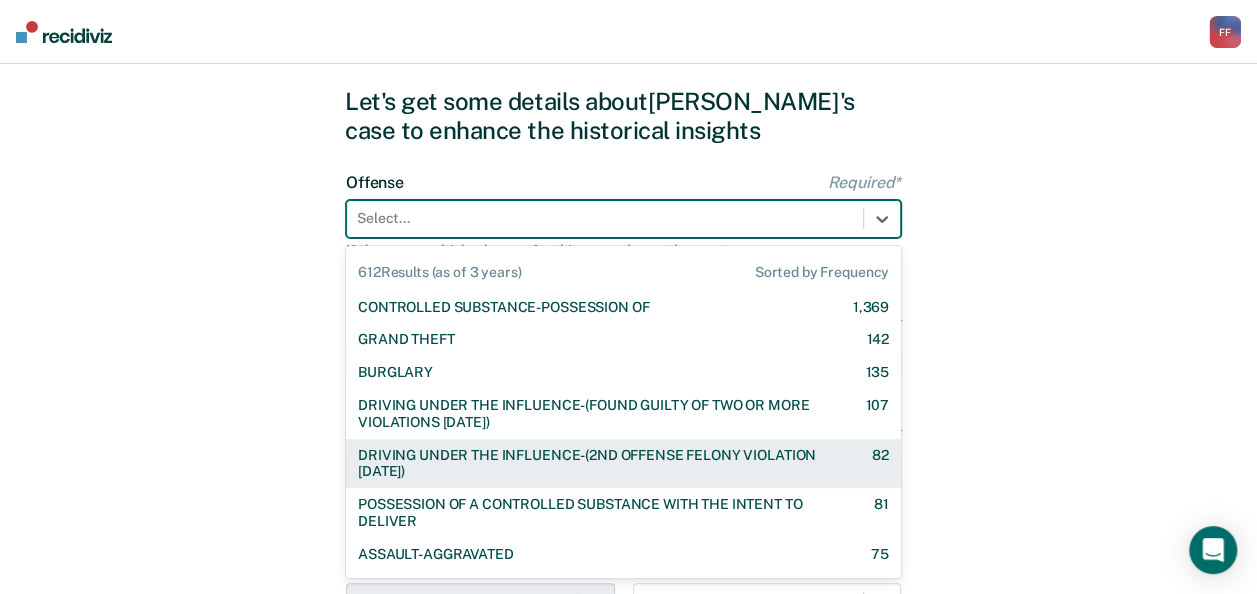 click on "DRIVING UNDER THE INFLUENCE-(2ND OFFENSE FELONY VIOLATION [DATE])" at bounding box center (597, 464) 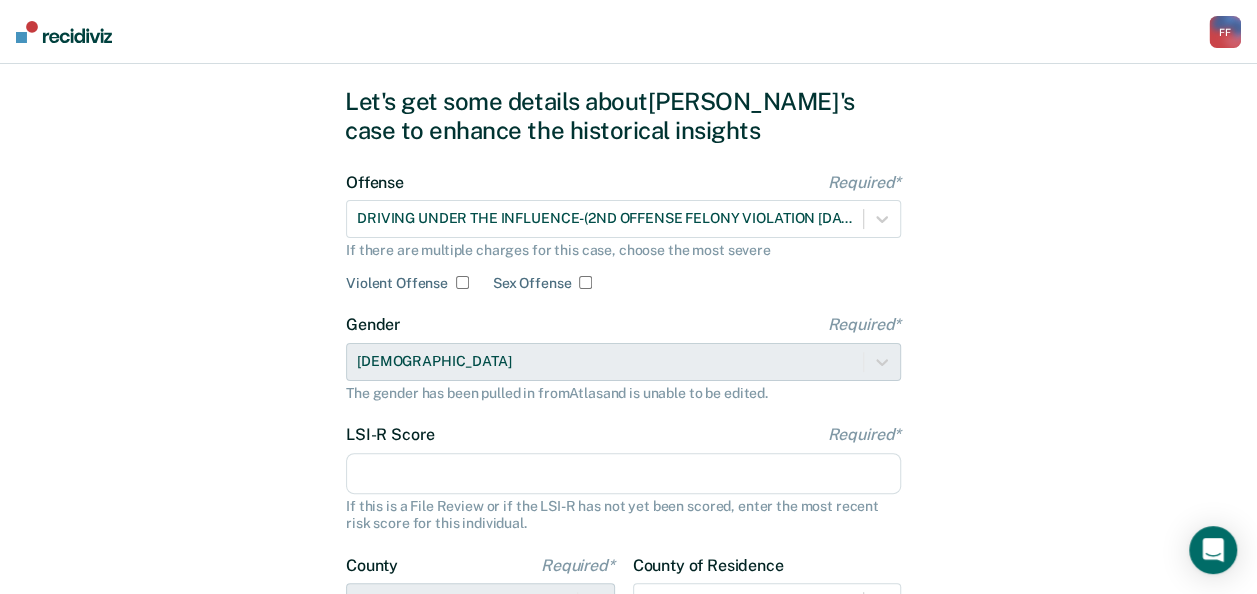 click on "LSI-R Score  Required*" at bounding box center [623, 474] 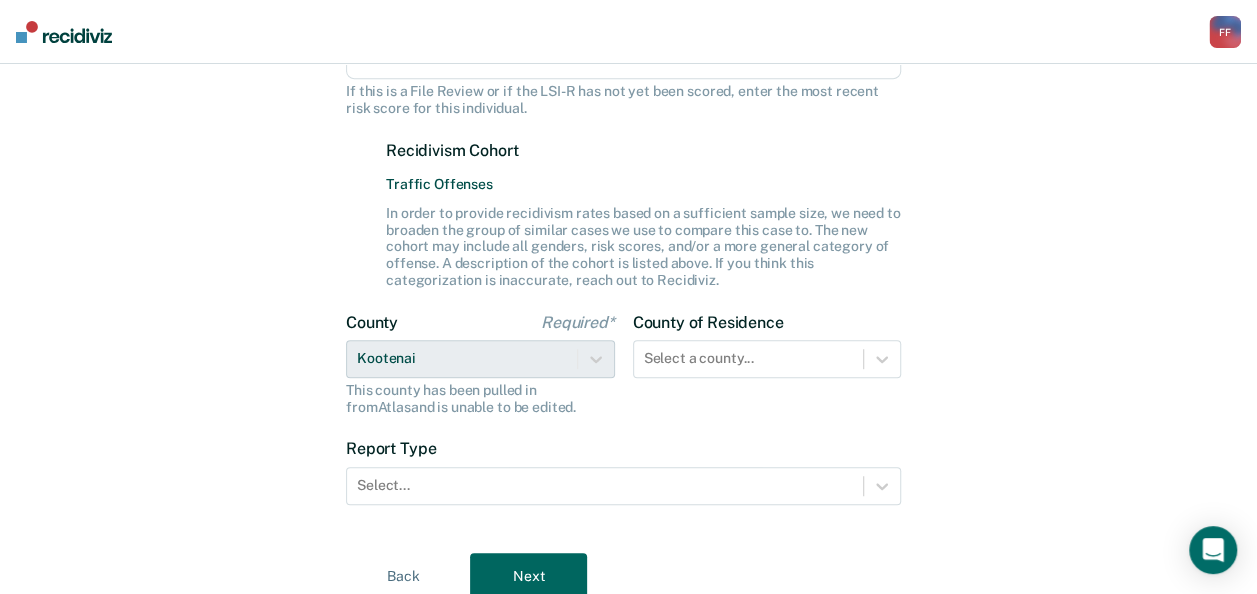 scroll, scrollTop: 468, scrollLeft: 0, axis: vertical 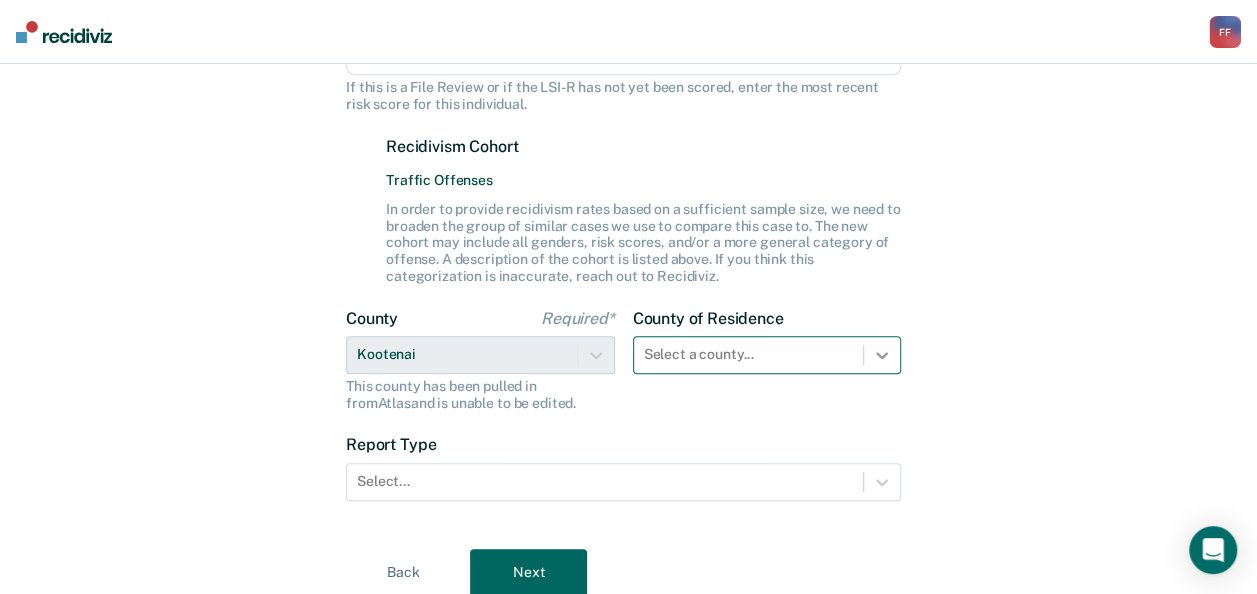 type on "27" 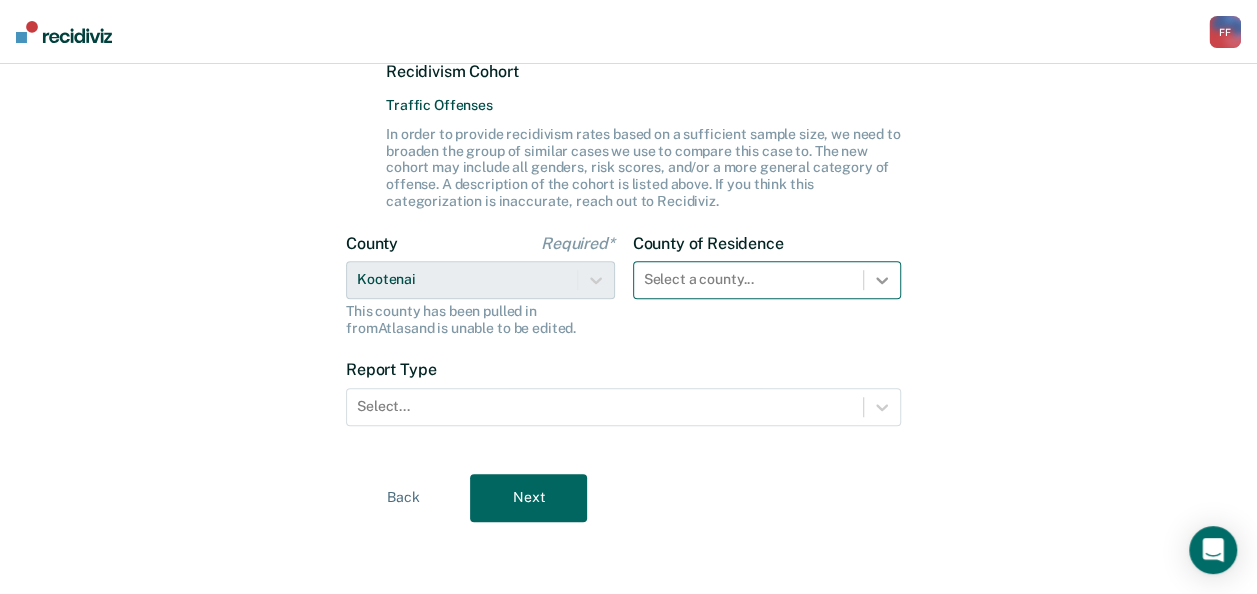 click on "Select a county..." at bounding box center (767, 280) 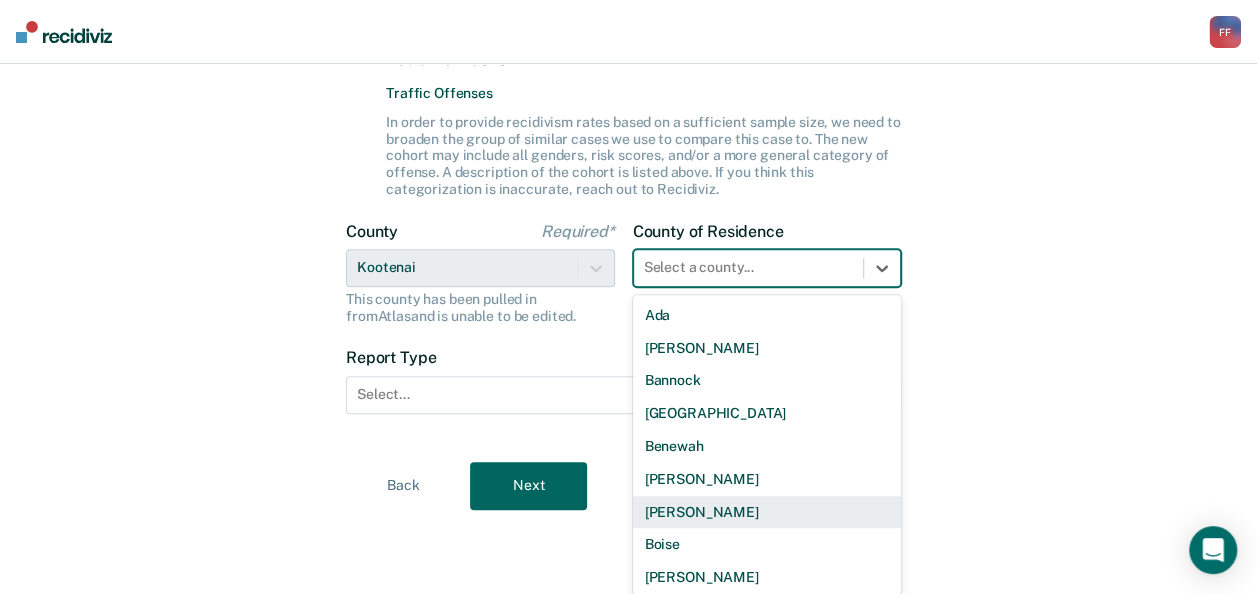 type on "k" 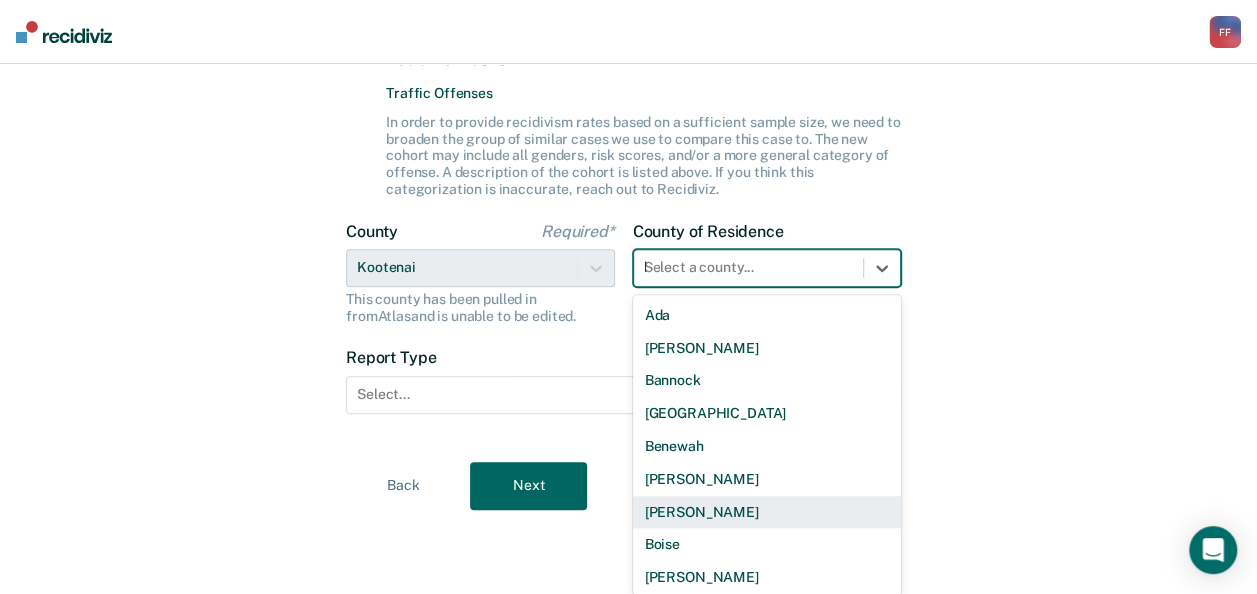 scroll, scrollTop: 542, scrollLeft: 0, axis: vertical 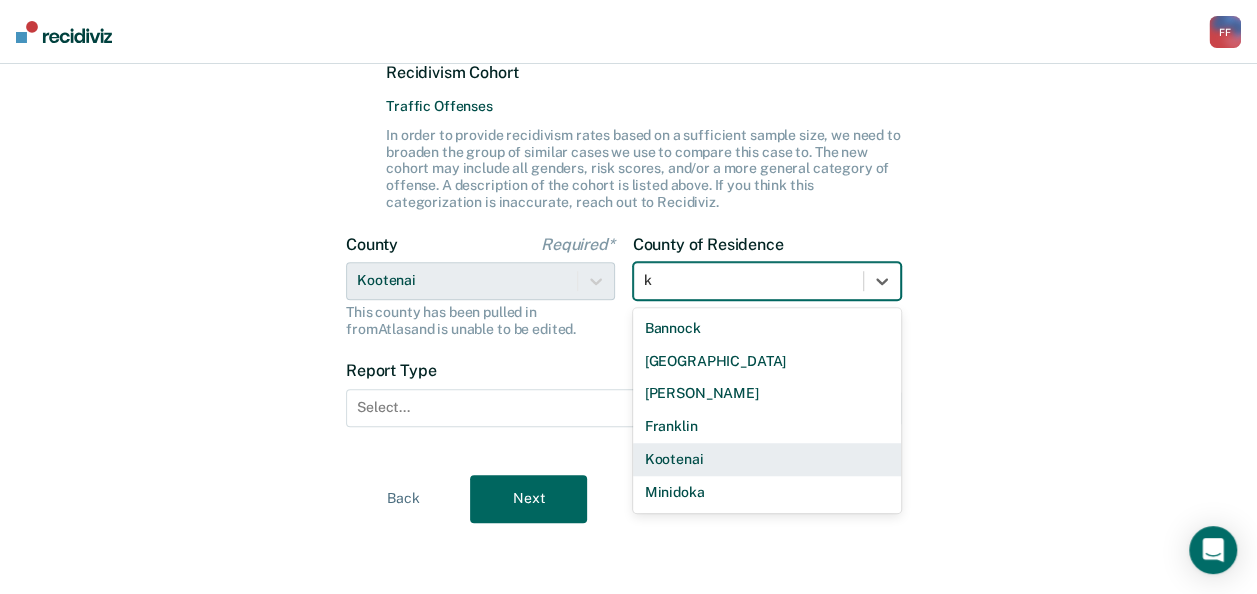 click on "Kootenai" at bounding box center (767, 459) 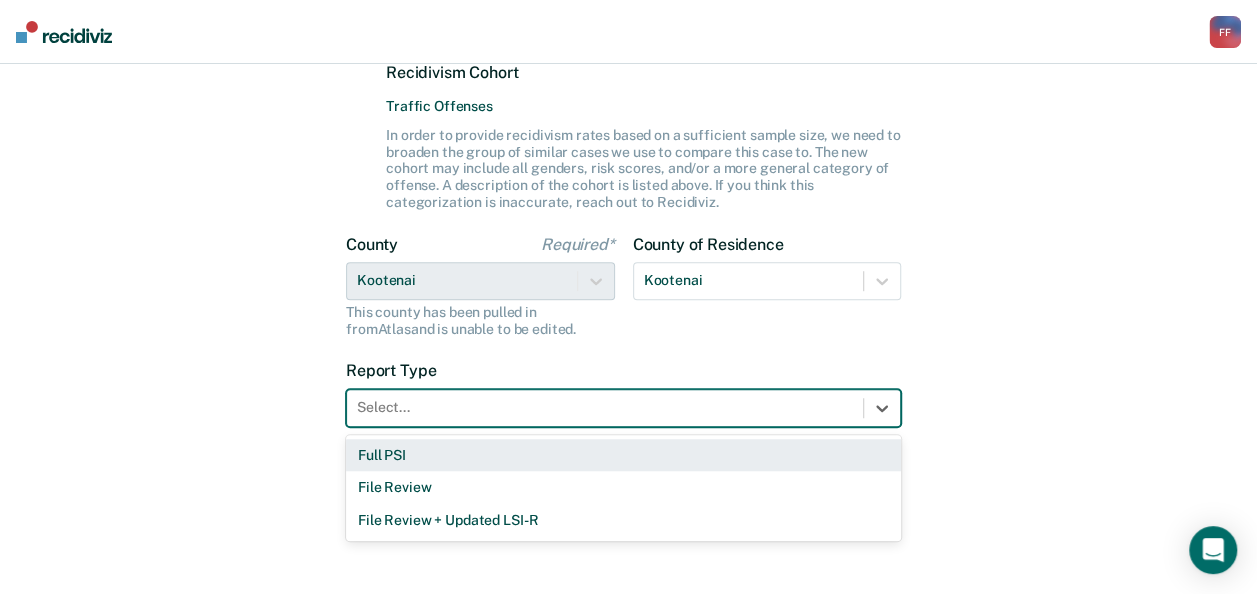 click on "Select..." at bounding box center (605, 407) 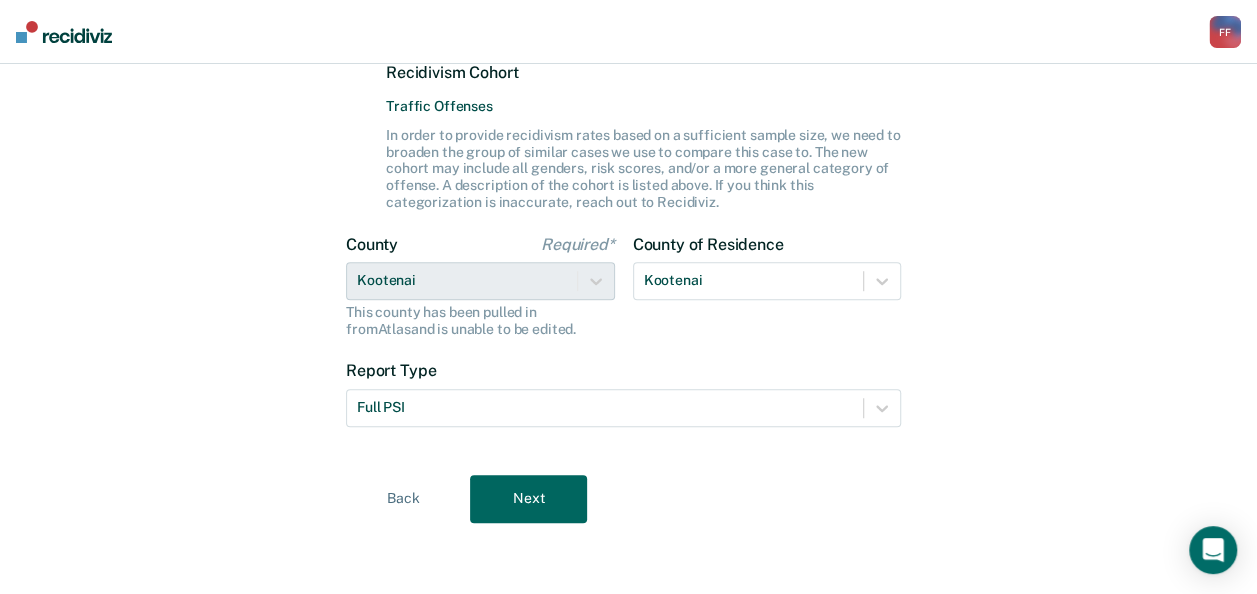 click on "Next" at bounding box center [528, 499] 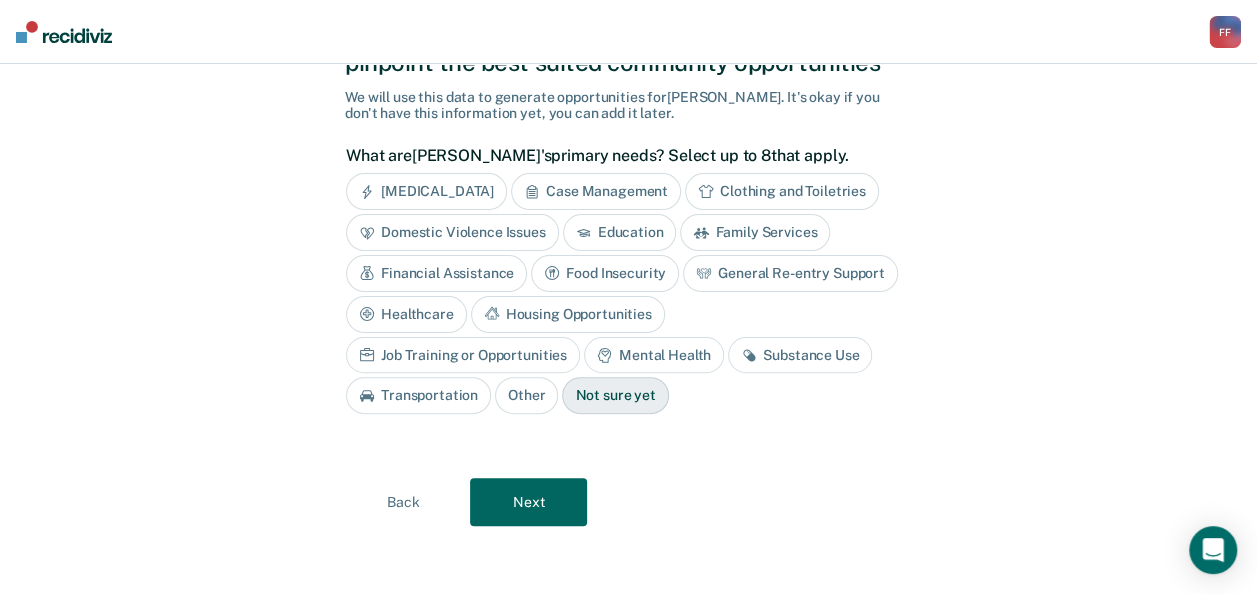 click on "Job Training or Opportunities" at bounding box center (463, 355) 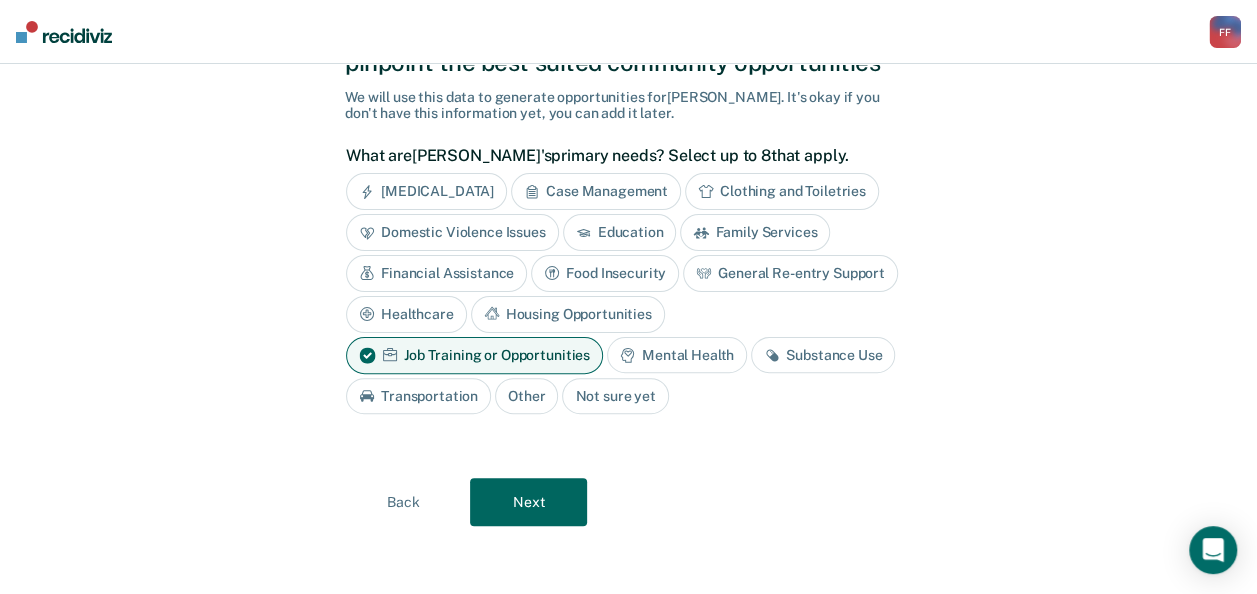 click on "Substance Use" at bounding box center (823, 355) 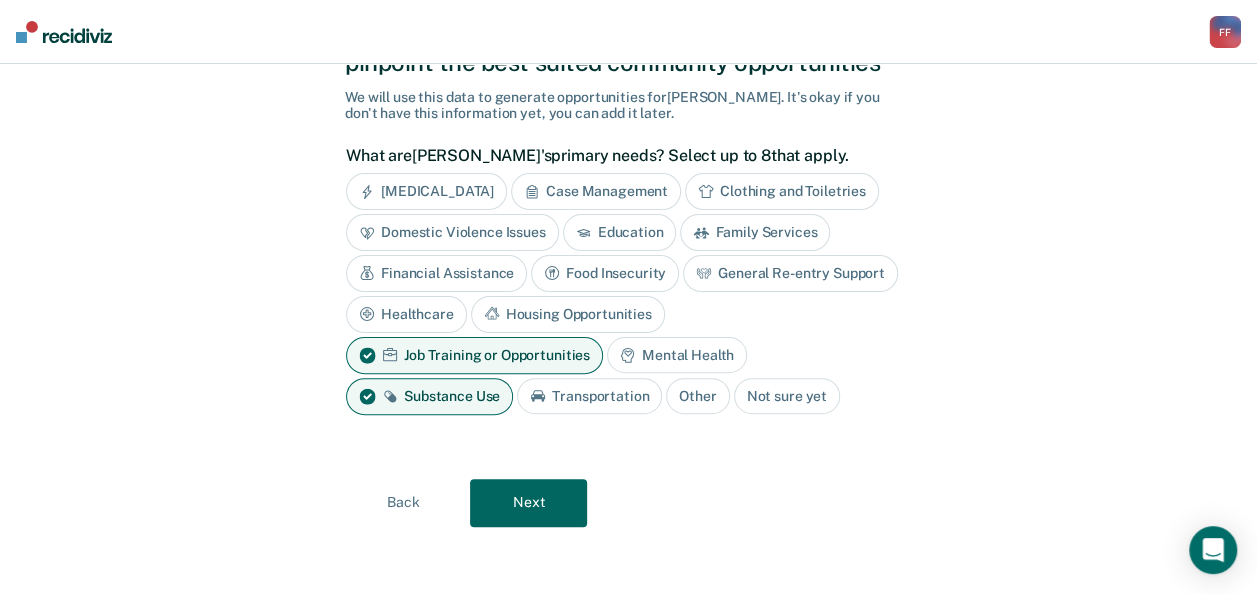 click on "Next" at bounding box center [528, 503] 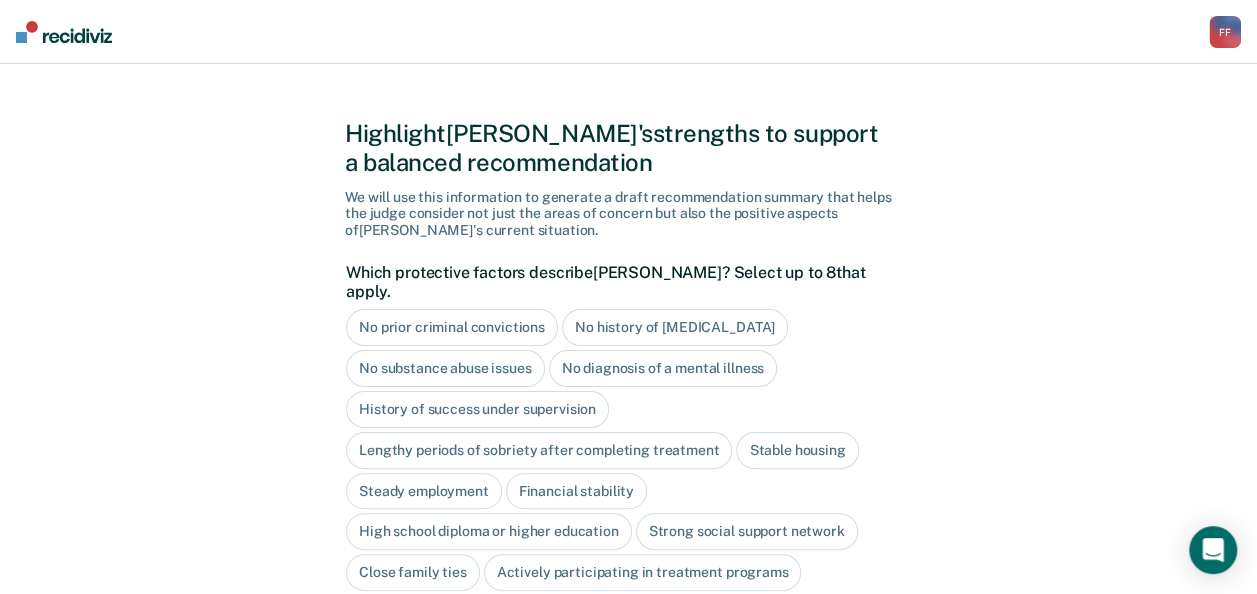 scroll, scrollTop: 0, scrollLeft: 0, axis: both 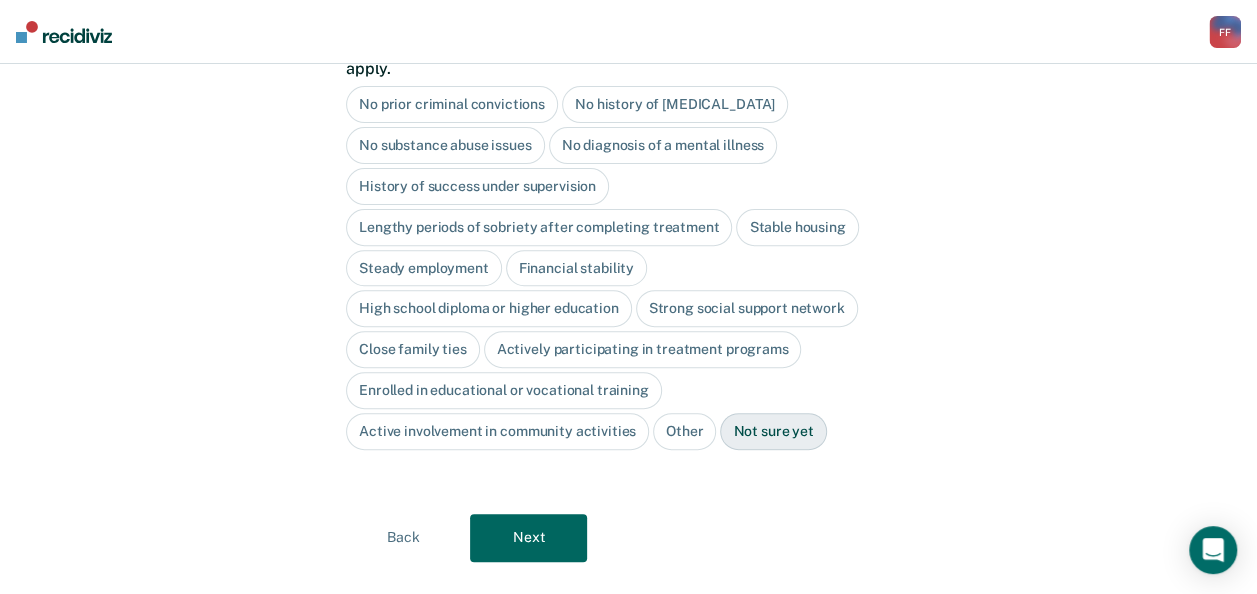 click on "Stable housing" at bounding box center (797, 227) 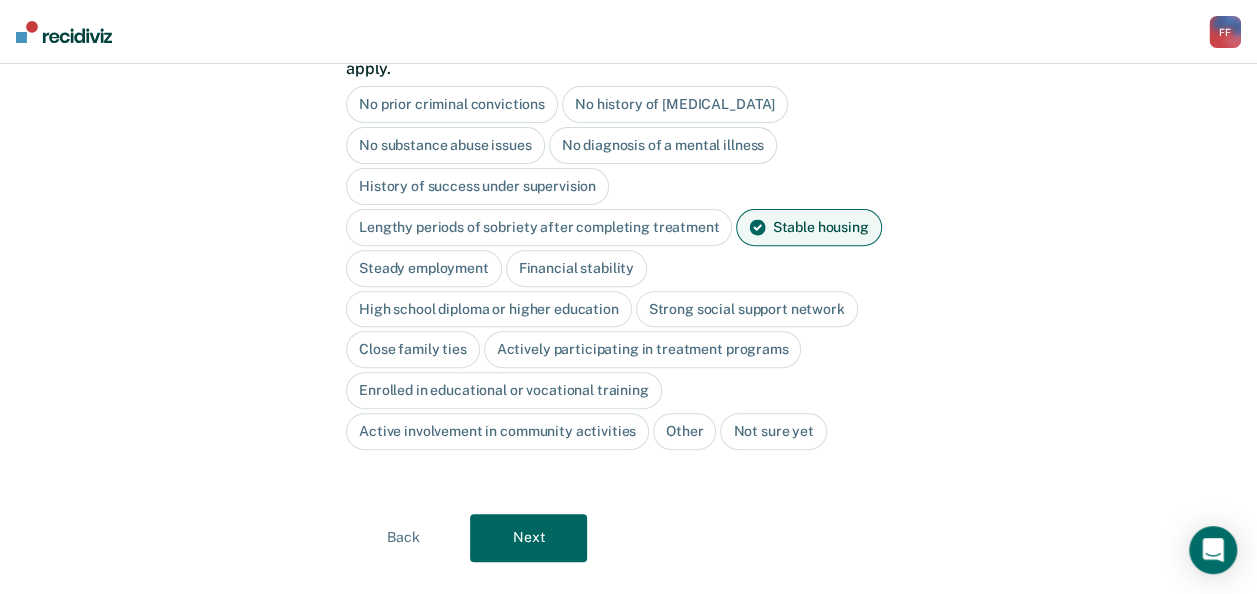 click on "Strong social support network" at bounding box center [747, 309] 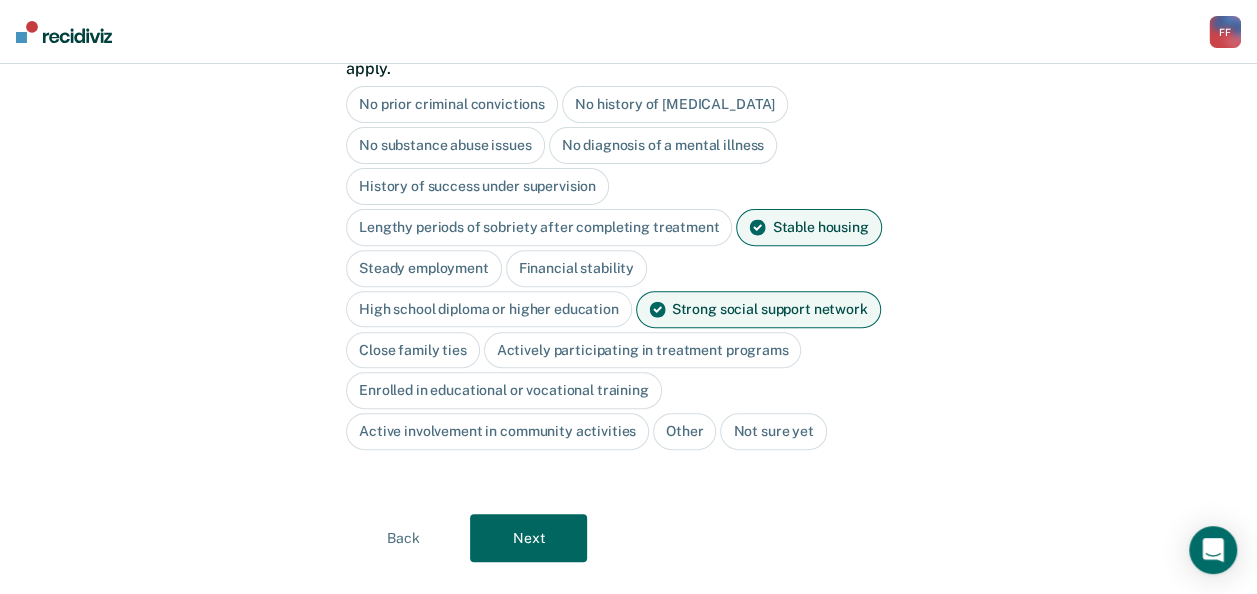 click on "Next" at bounding box center (528, 538) 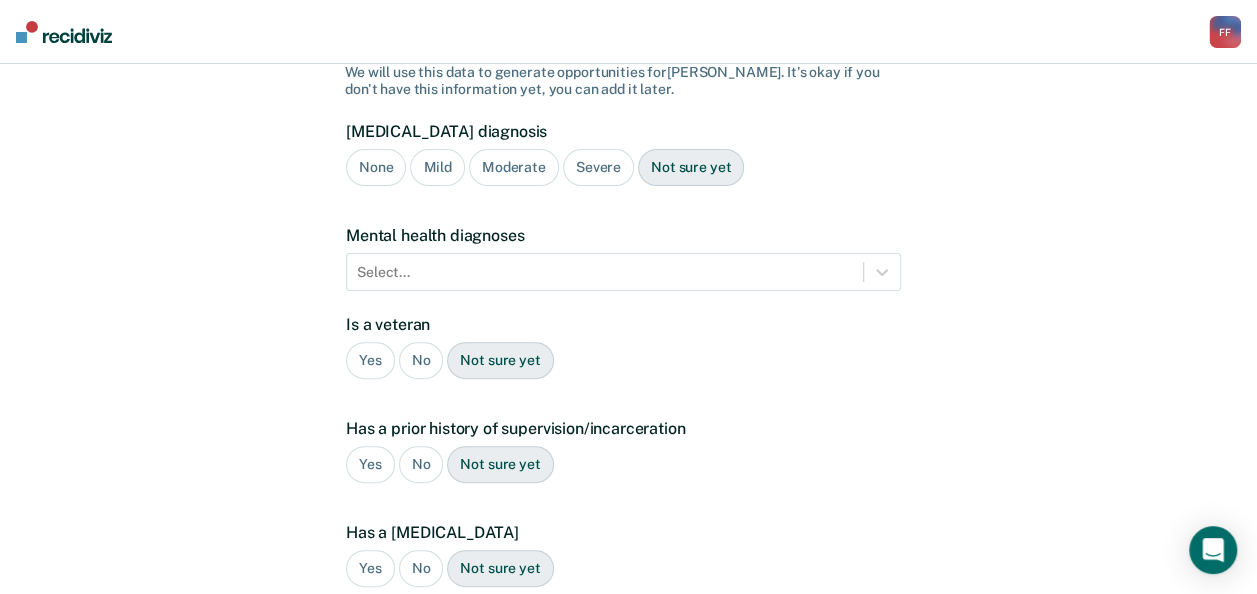 scroll, scrollTop: 0, scrollLeft: 0, axis: both 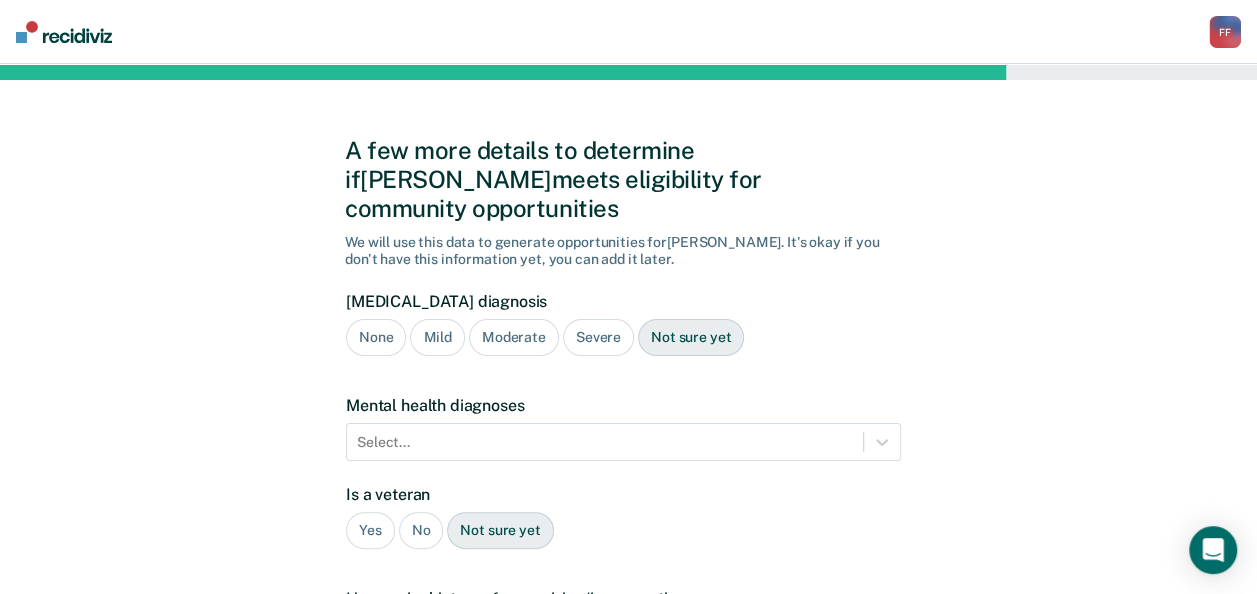 click on "Severe" at bounding box center (598, 337) 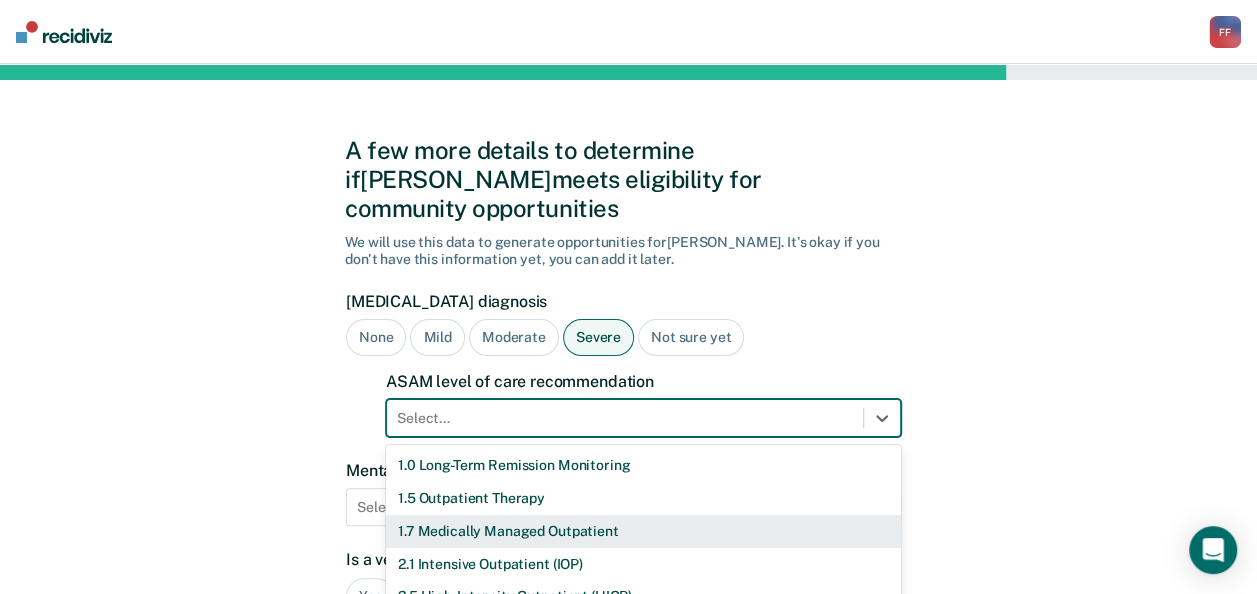scroll, scrollTop: 130, scrollLeft: 0, axis: vertical 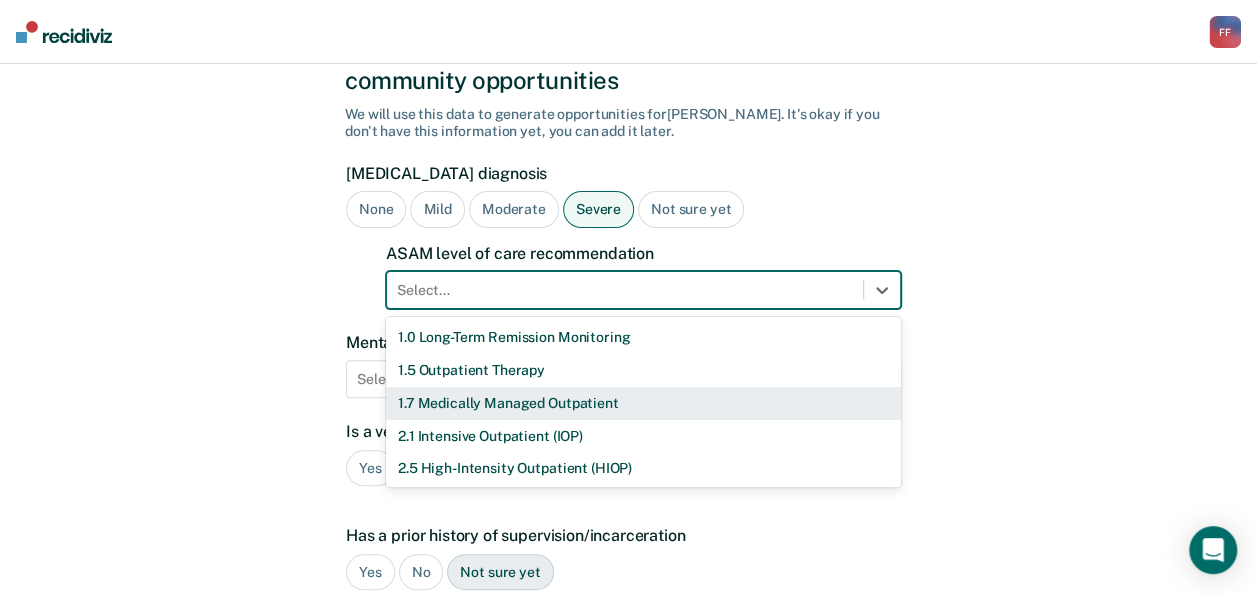 click on "11 results available. Use Up and Down to choose options, press Enter to select the currently focused option, press Escape to exit the menu, press Tab to select the option and exit the menu. Select... 1.0 Long-Term Remission Monitoring 1.5 Outpatient Therapy 1.7 Medically Managed Outpatient 2.1 Intensive Outpatient (IOP) 2.5 High-Intensity Outpatient (HIOP) 2.7 Medically Managed Intensive Outpatient 3.1 Clinically Managed Low-Intensity Residential 3.5 Clinically Managed High-Intensity Residential 3.7 Medically Managed Residential 4.0 Medically Managed Inpatient None" at bounding box center [643, 290] 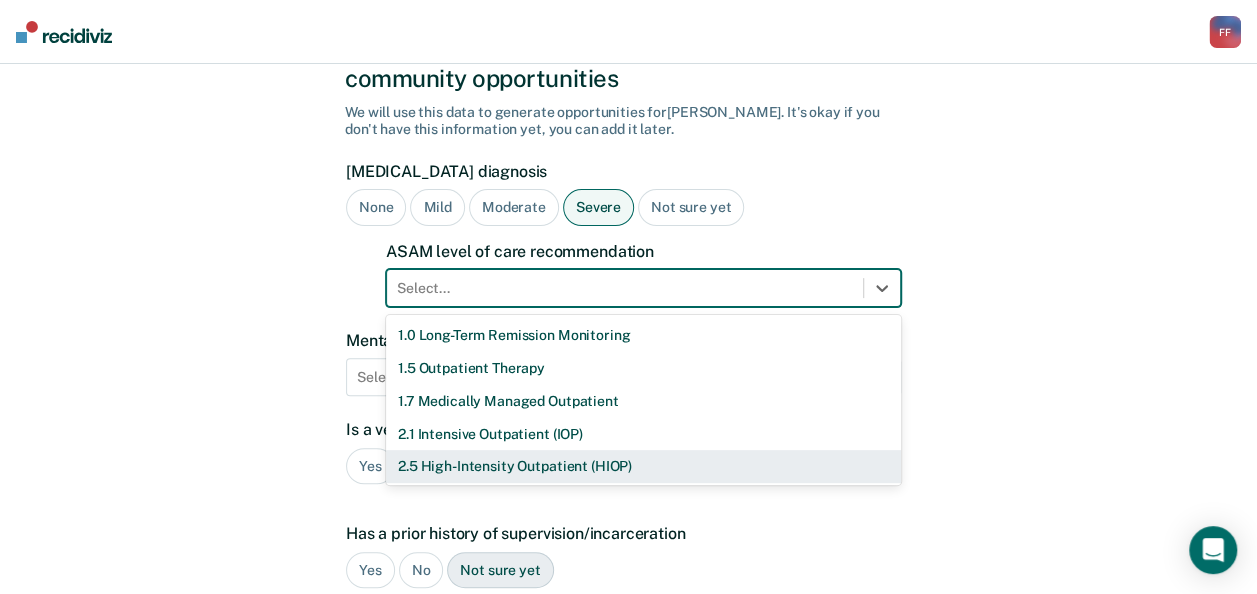 click on "2.5 High-Intensity Outpatient (HIOP)" at bounding box center (643, 466) 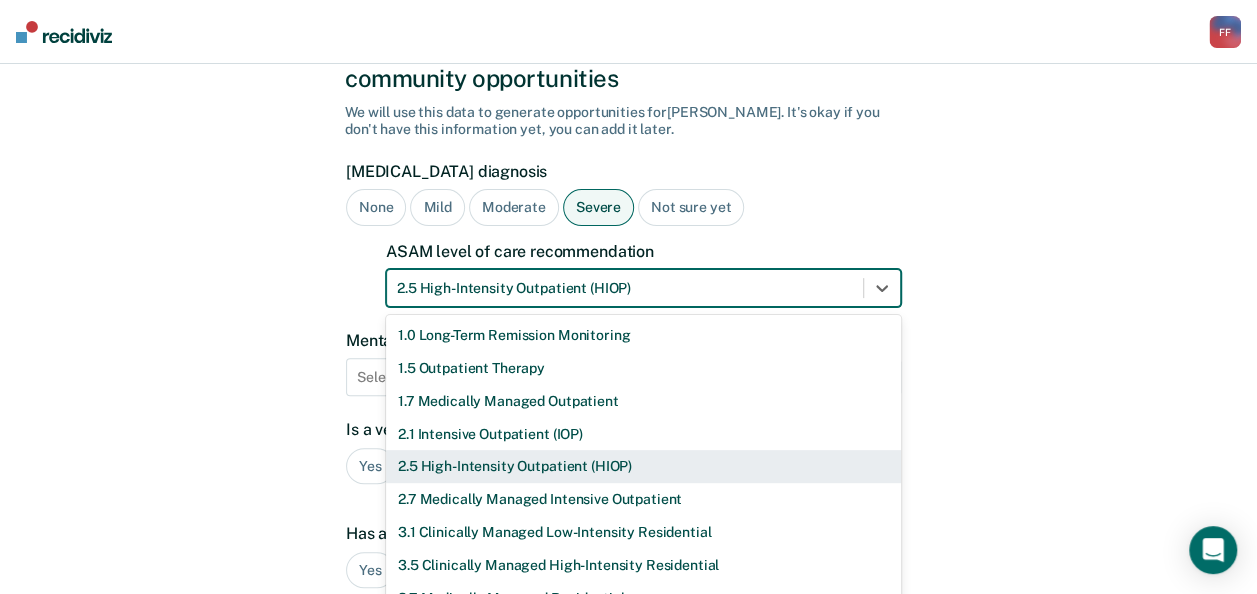 click at bounding box center [625, 288] 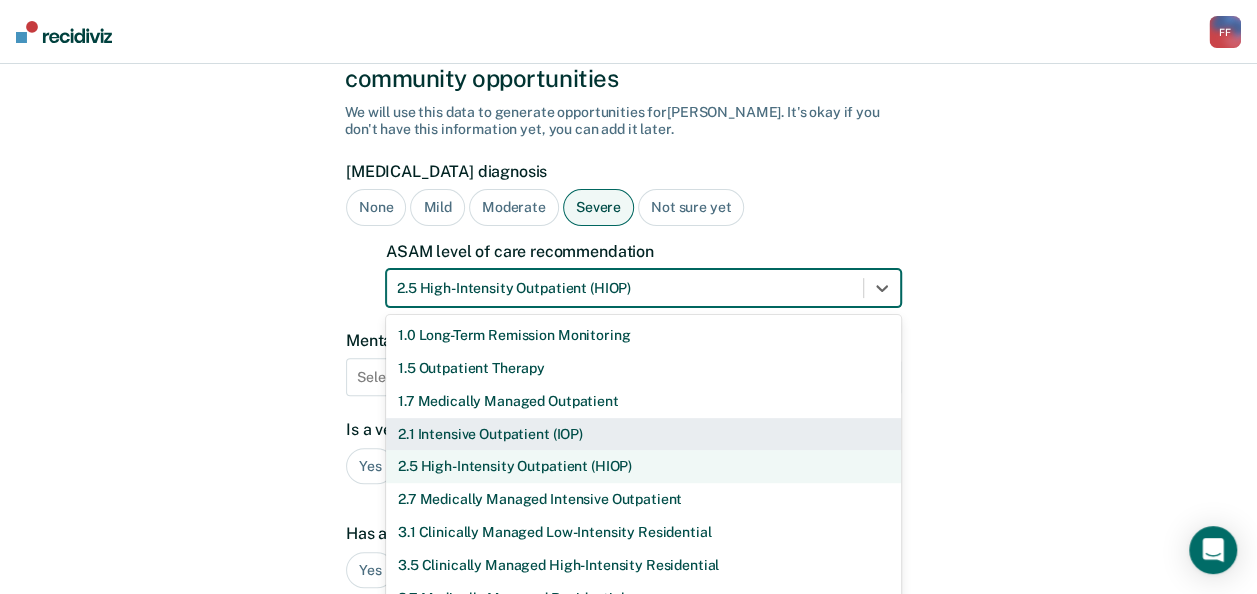 click on "2.1 Intensive Outpatient (IOP)" at bounding box center [643, 434] 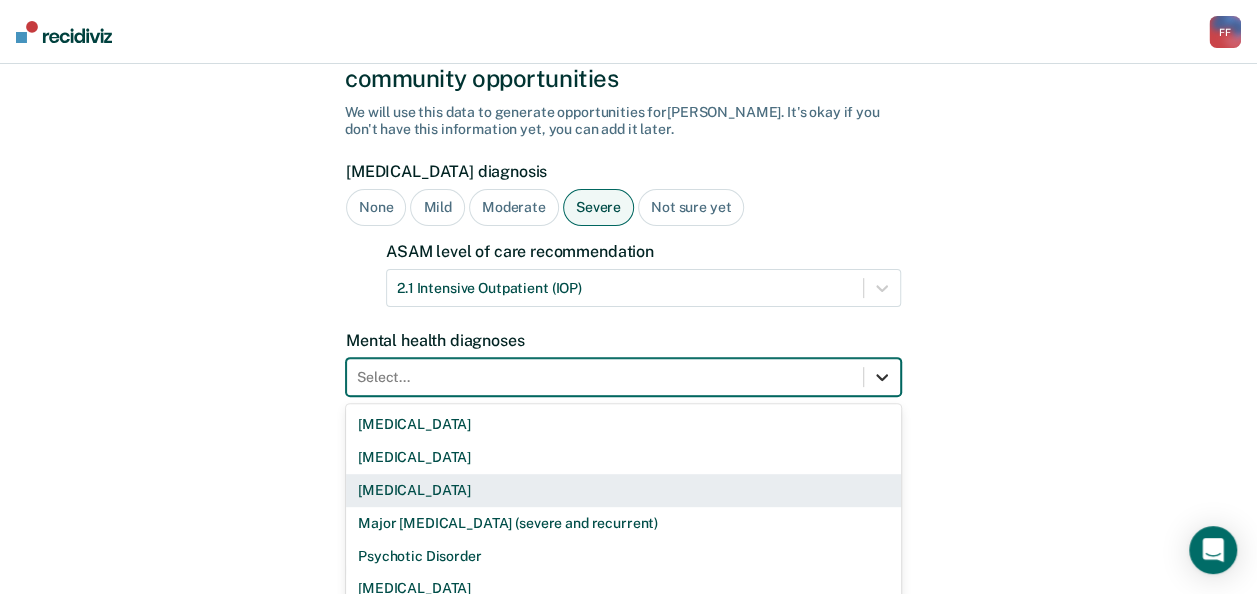 scroll, scrollTop: 218, scrollLeft: 0, axis: vertical 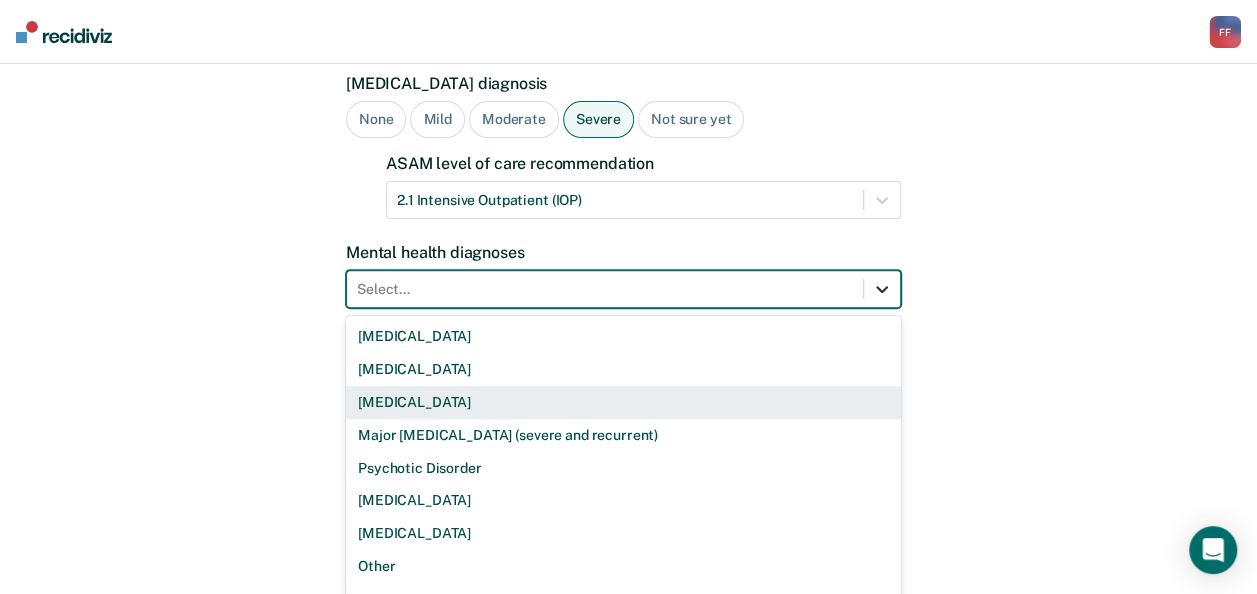 click on "9 results available. Use Up and Down to choose options, press Enter to select the currently focused option, press Escape to exit the menu, press Tab to select the option and exit the menu. Select... [MEDICAL_DATA] [MEDICAL_DATA] [MEDICAL_DATA] Major [MEDICAL_DATA] (severe and recurrent) Psychotic Disorder [MEDICAL_DATA] [MEDICAL_DATA] Other None" at bounding box center [623, 289] 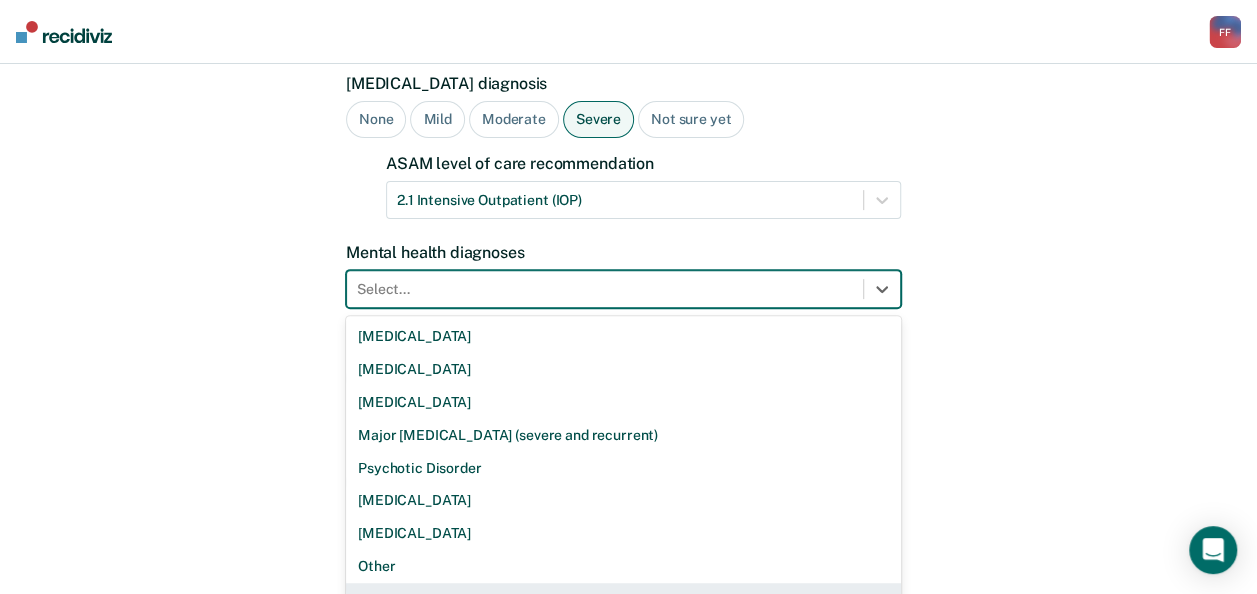click on "None" at bounding box center (623, 599) 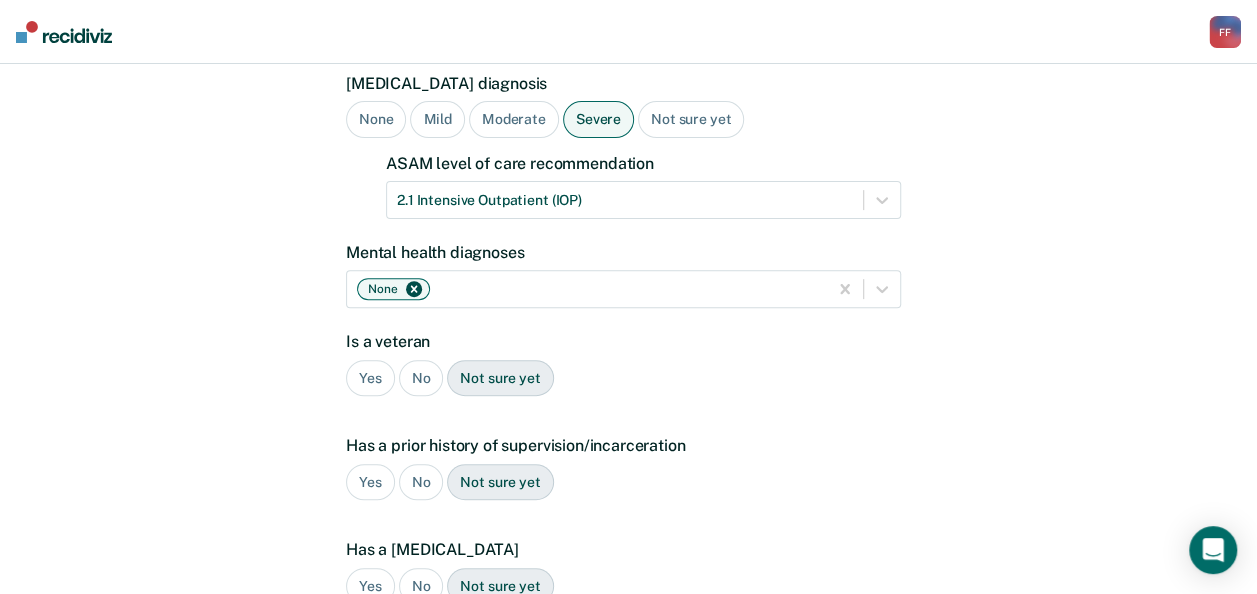 click on "No" at bounding box center (421, 378) 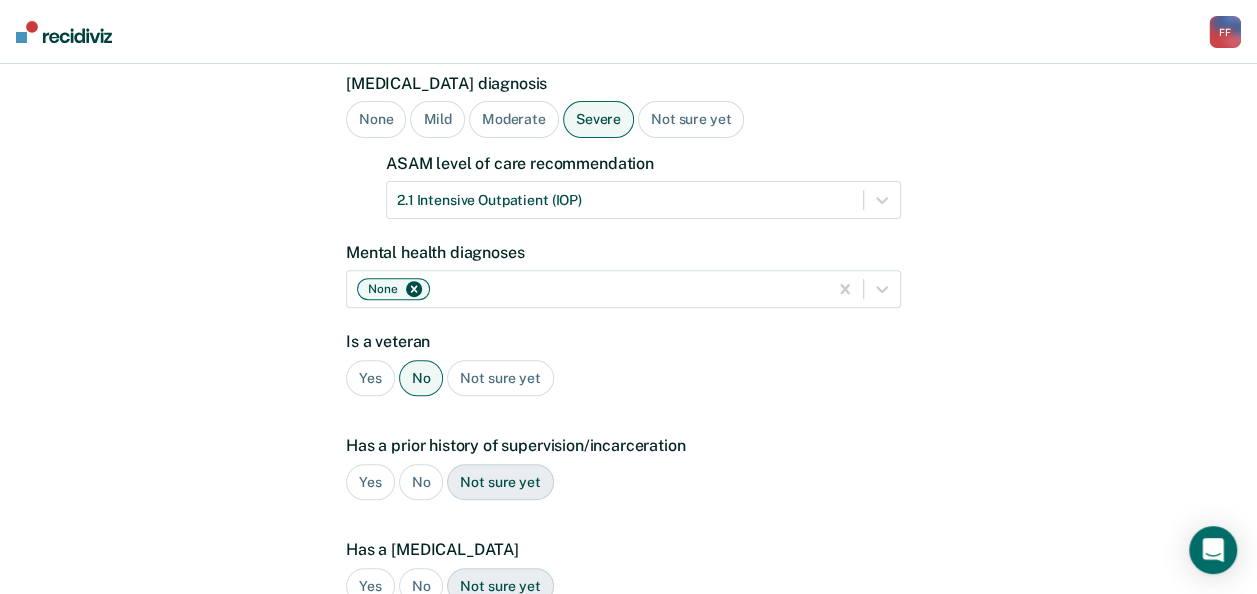 click on "Yes" at bounding box center (370, 482) 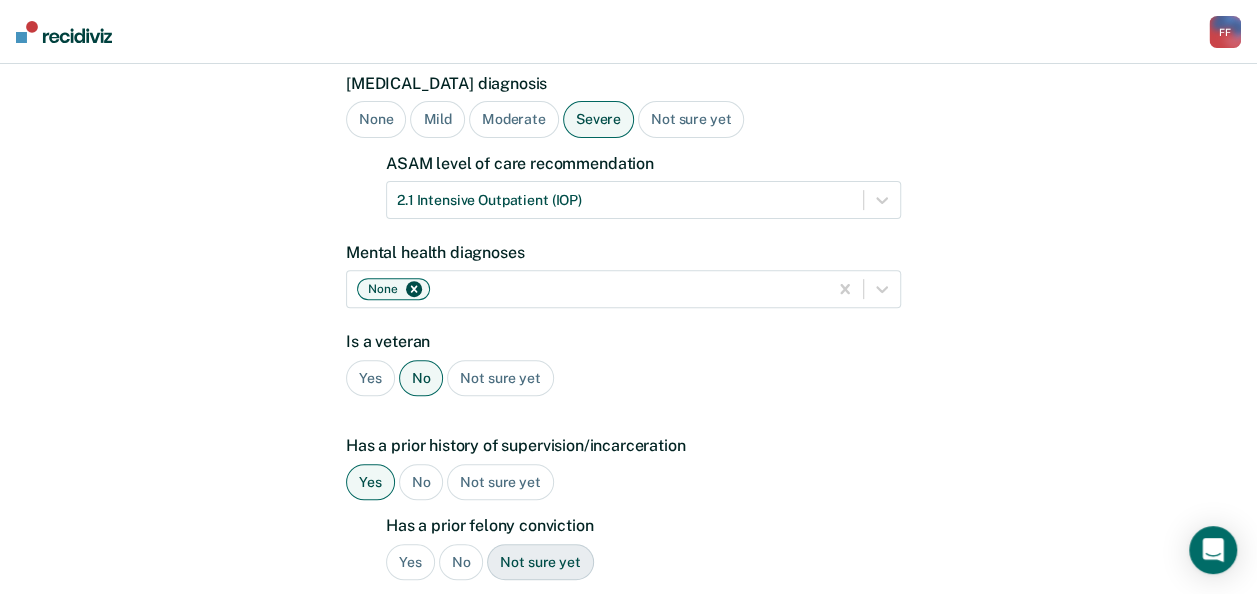 click on "Yes" at bounding box center (410, 562) 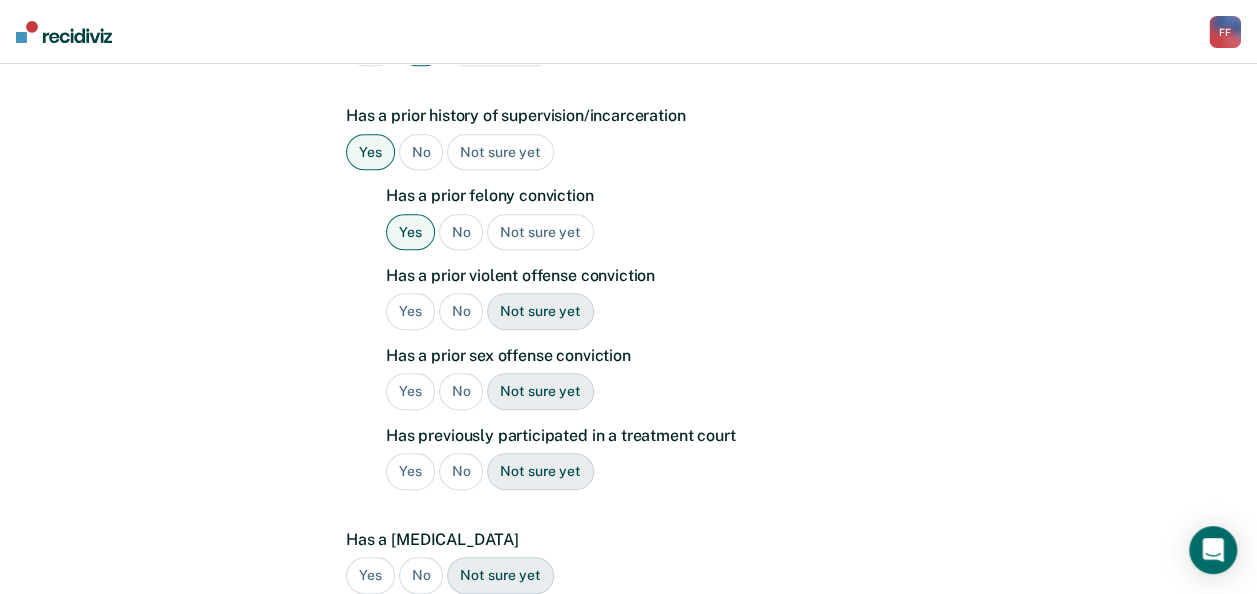 scroll, scrollTop: 560, scrollLeft: 0, axis: vertical 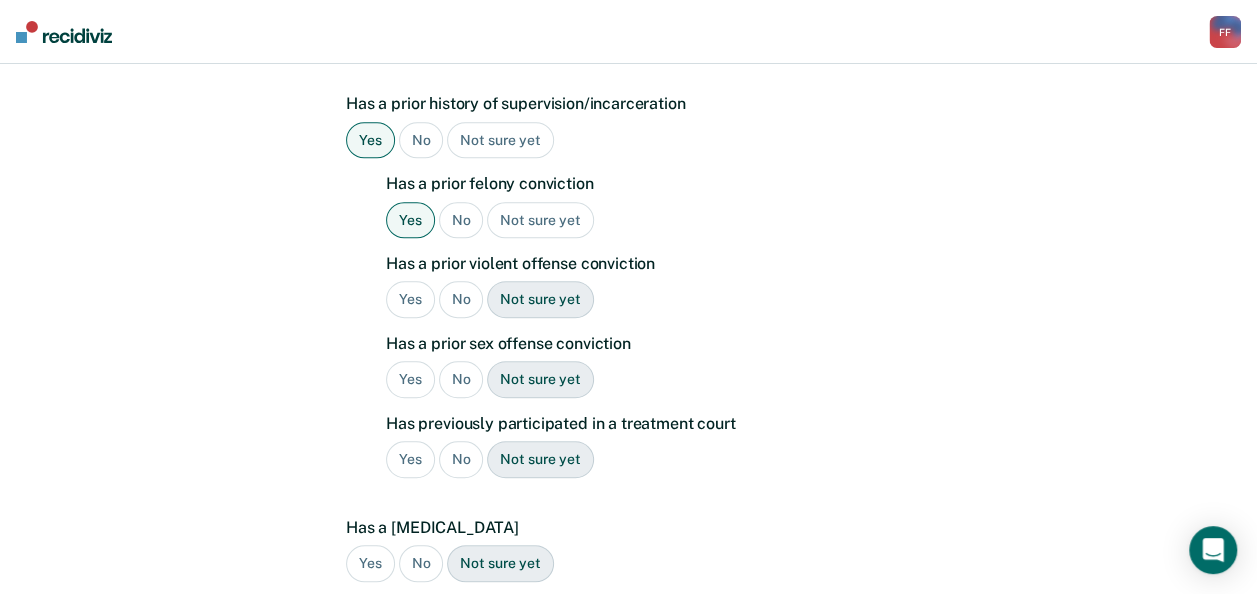click on "No" at bounding box center (461, 299) 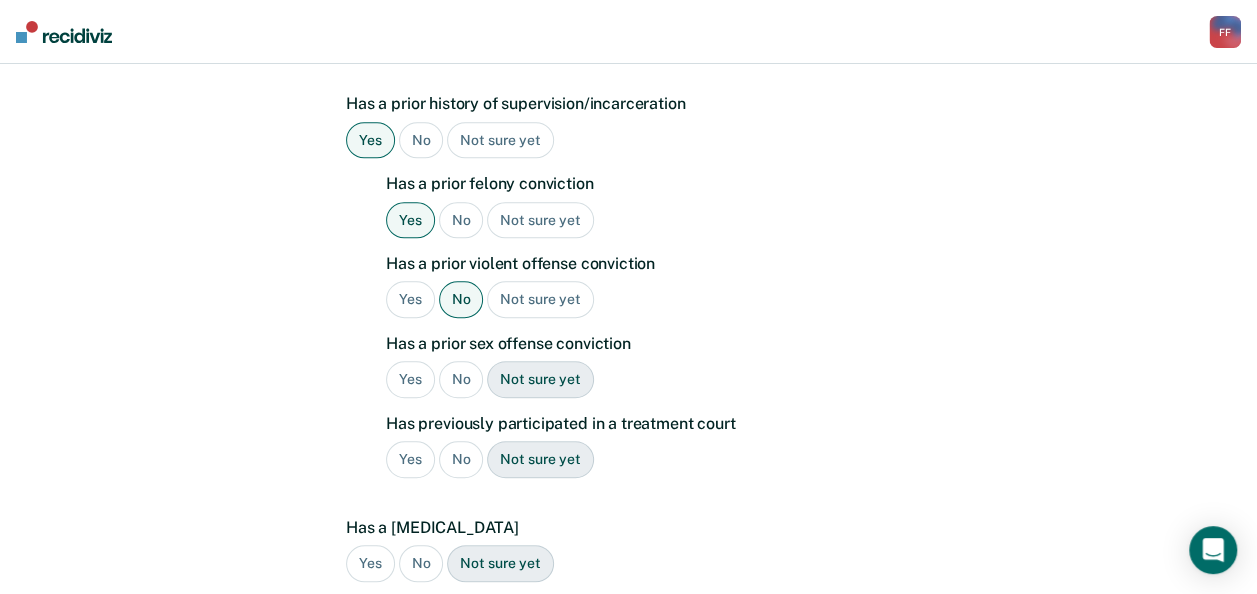 click on "No" at bounding box center [461, 379] 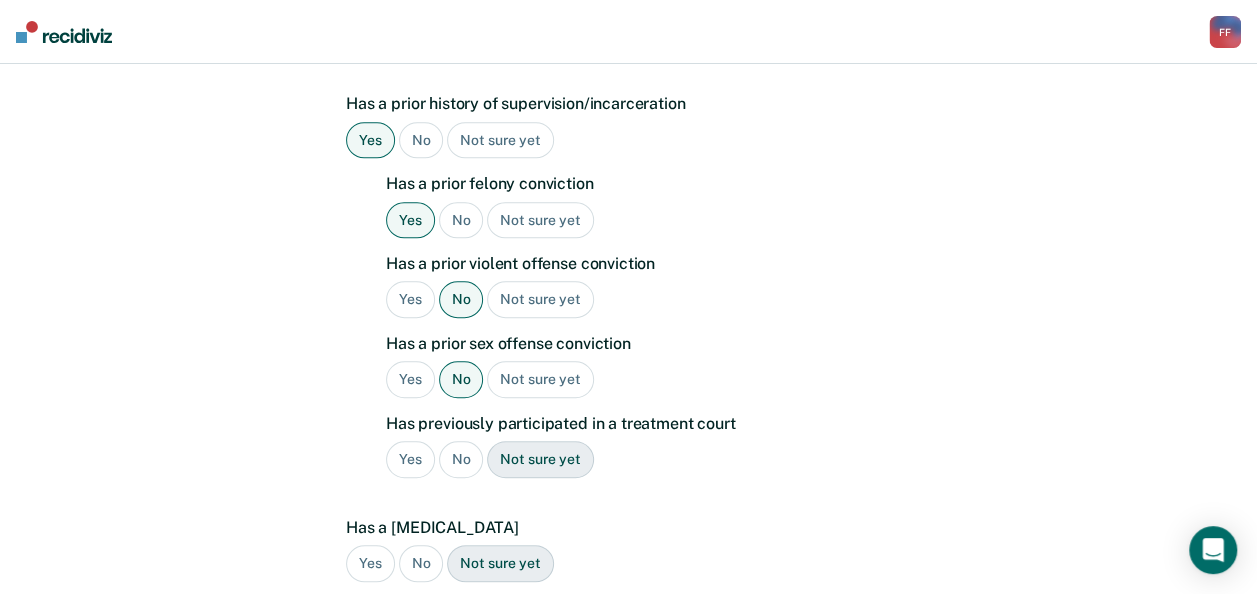 click on "No" at bounding box center (461, 459) 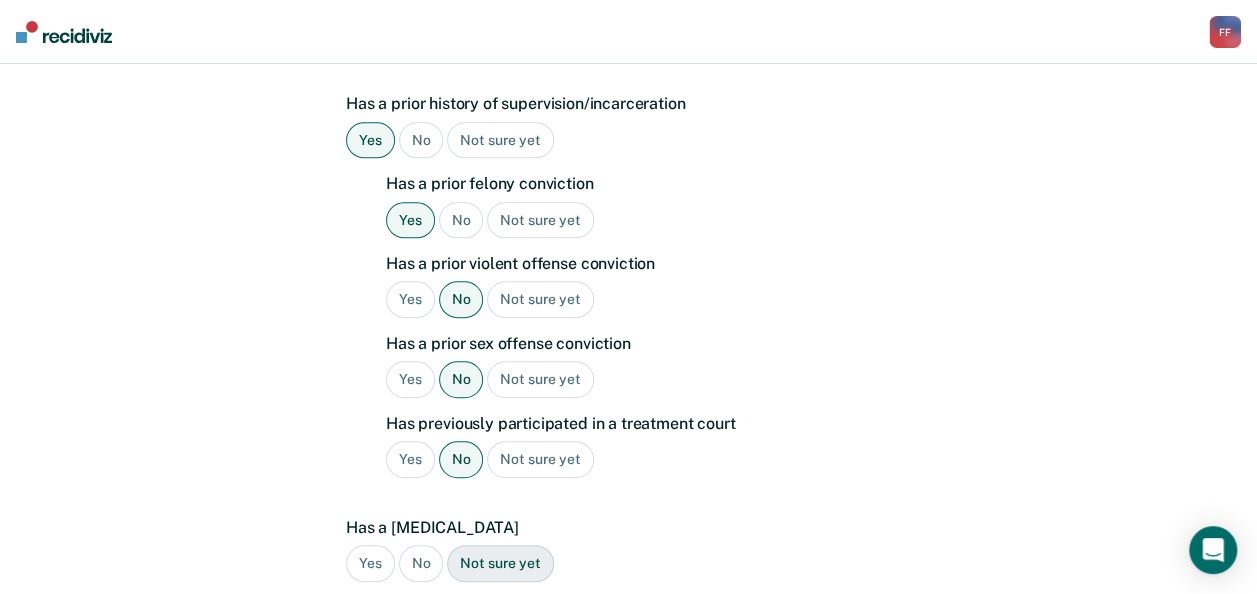 click on "No" at bounding box center [421, 563] 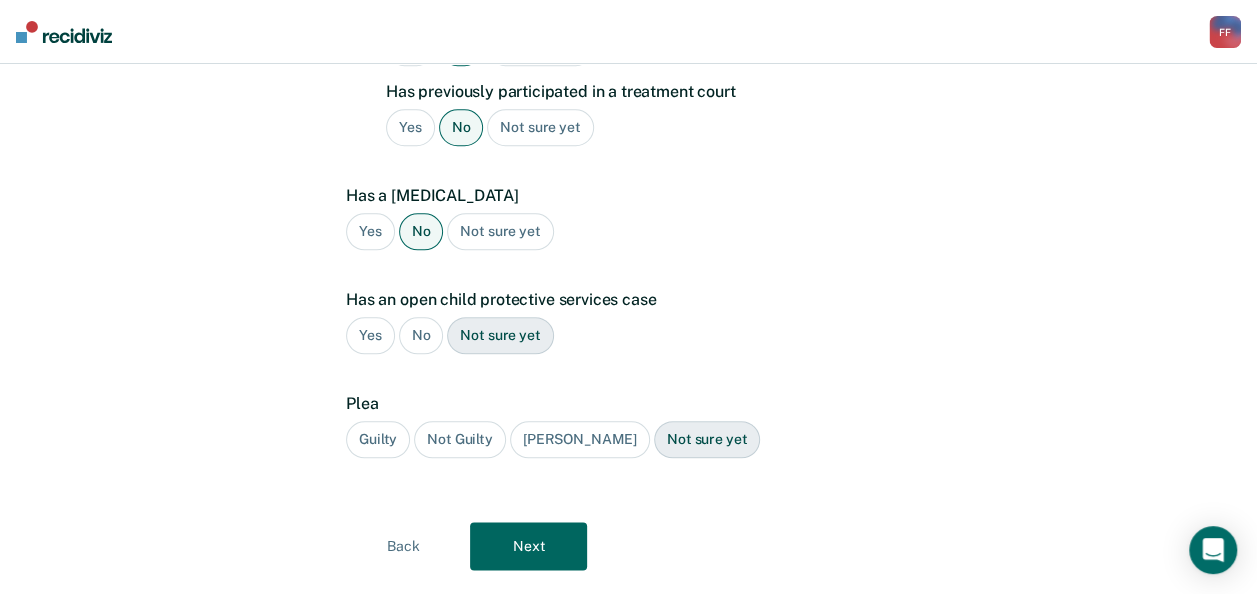 scroll, scrollTop: 897, scrollLeft: 0, axis: vertical 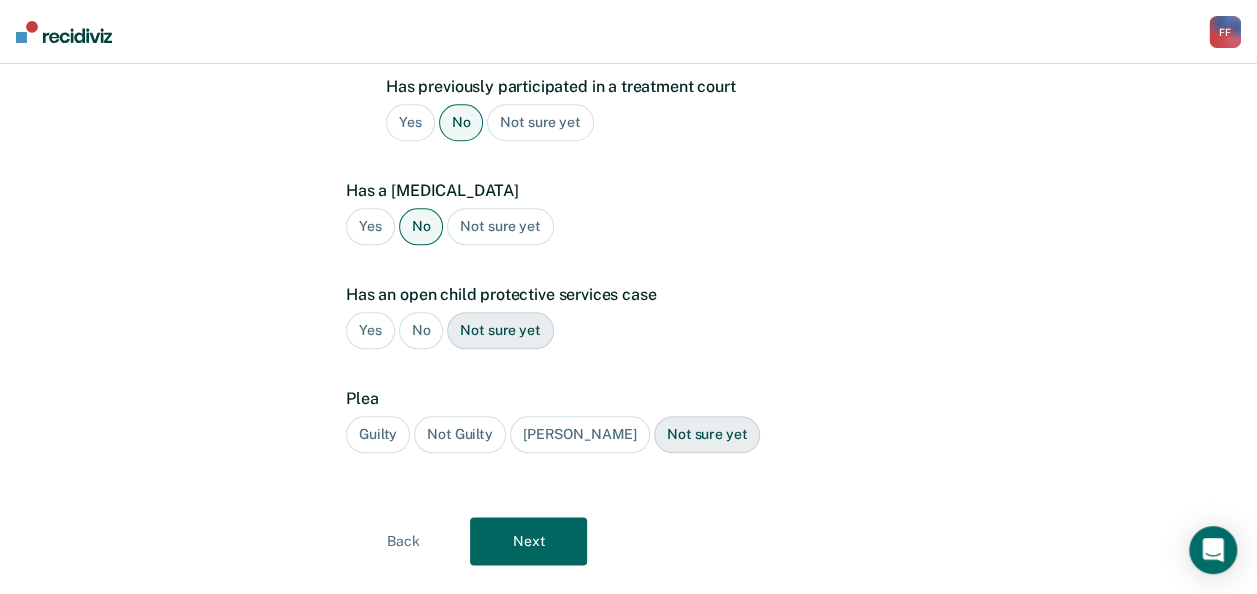 click on "No" at bounding box center [421, 330] 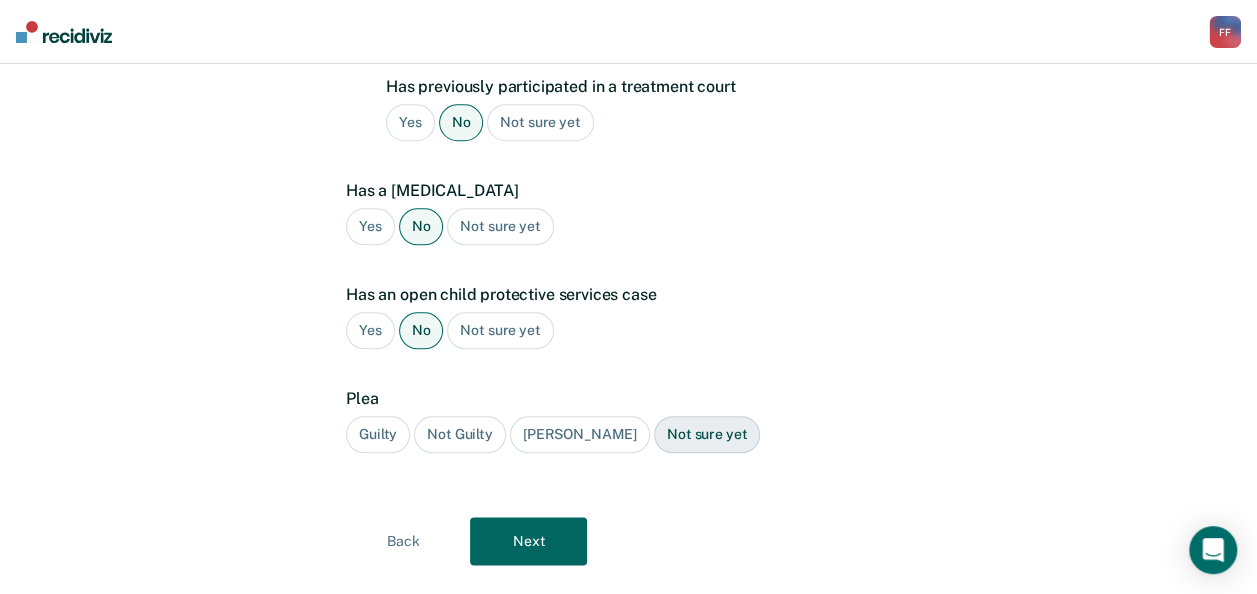 click on "Guilty" at bounding box center (378, 434) 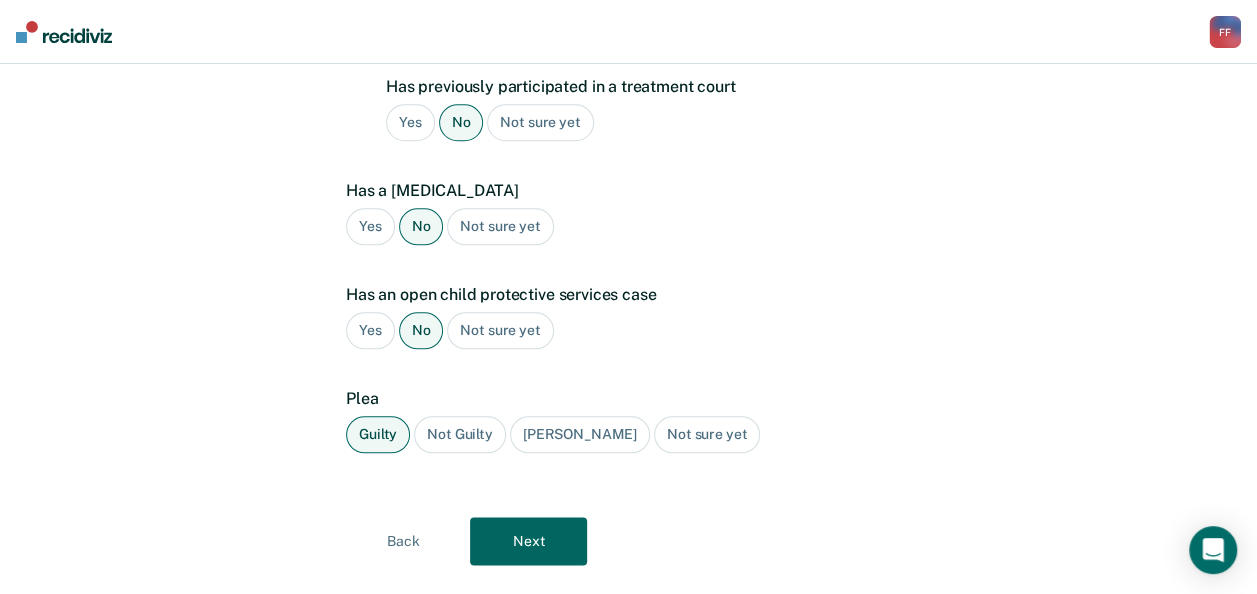 click on "Next" at bounding box center [528, 541] 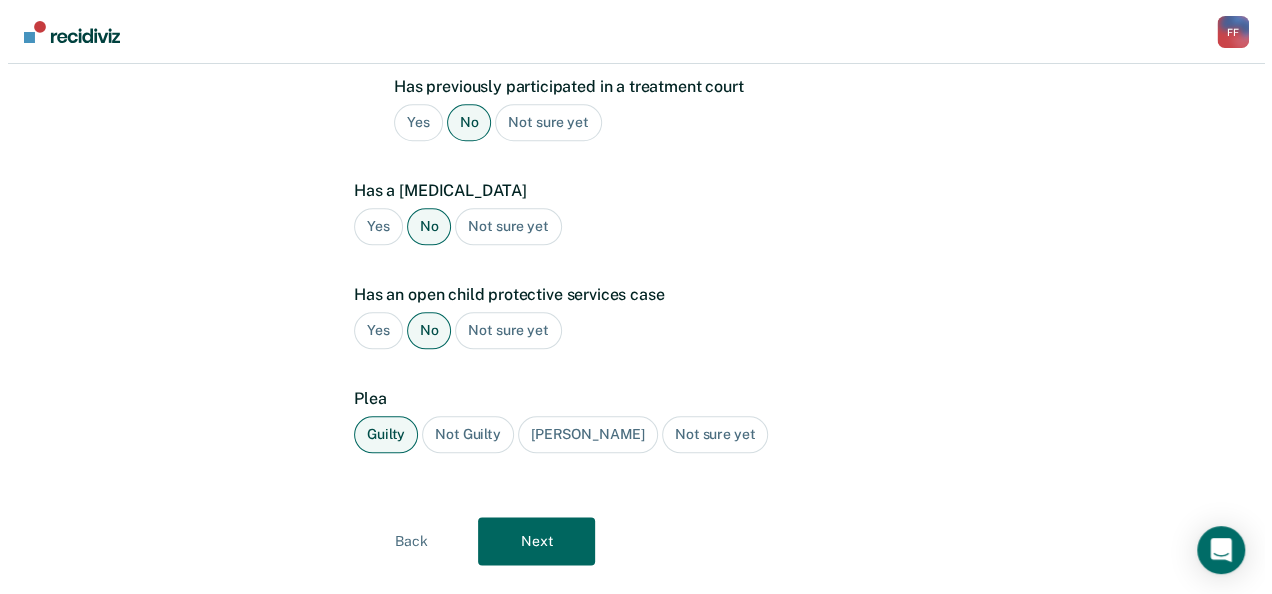 scroll, scrollTop: 0, scrollLeft: 0, axis: both 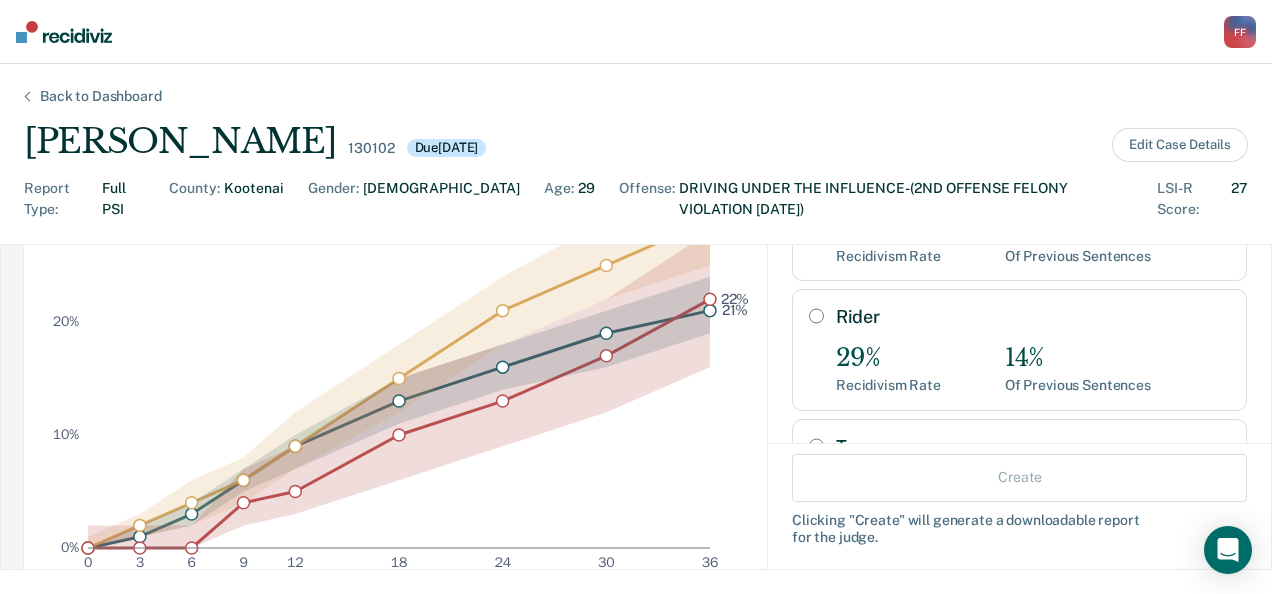 click on "Rider" at bounding box center [816, 316] 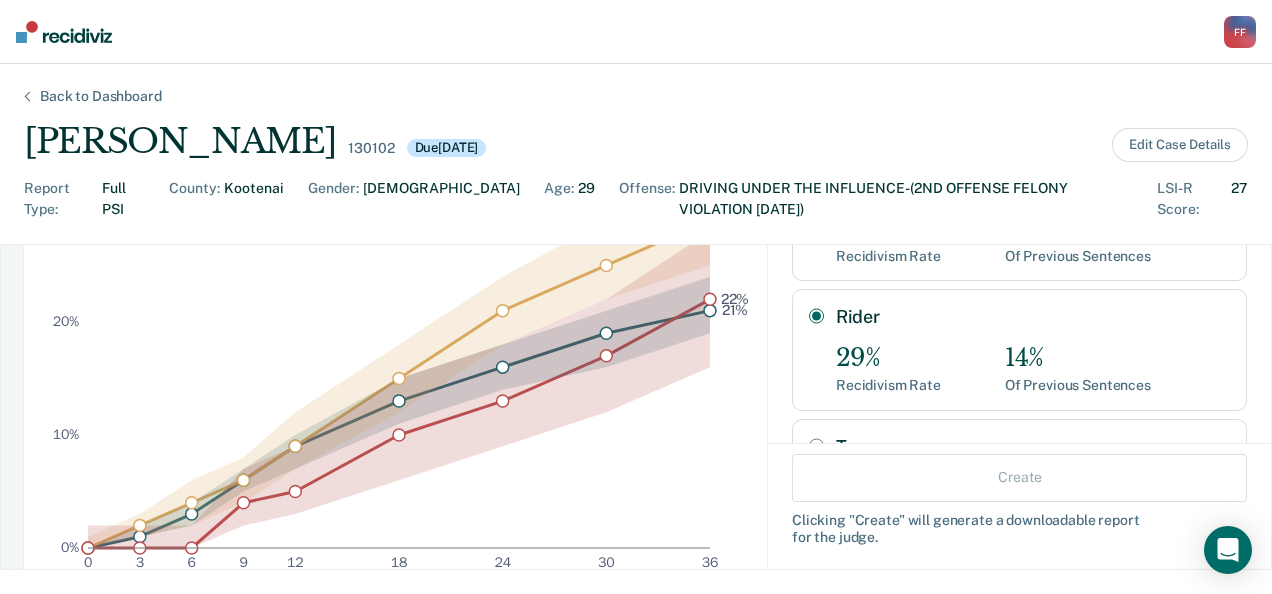 radio on "true" 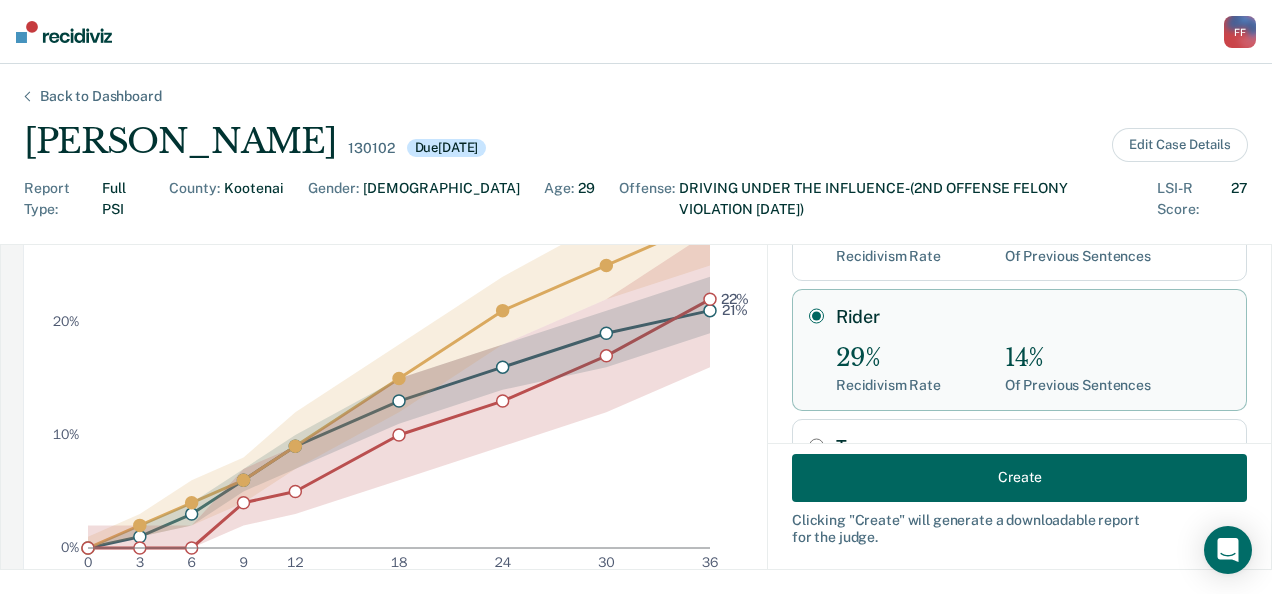 click on "Create" at bounding box center [1019, 477] 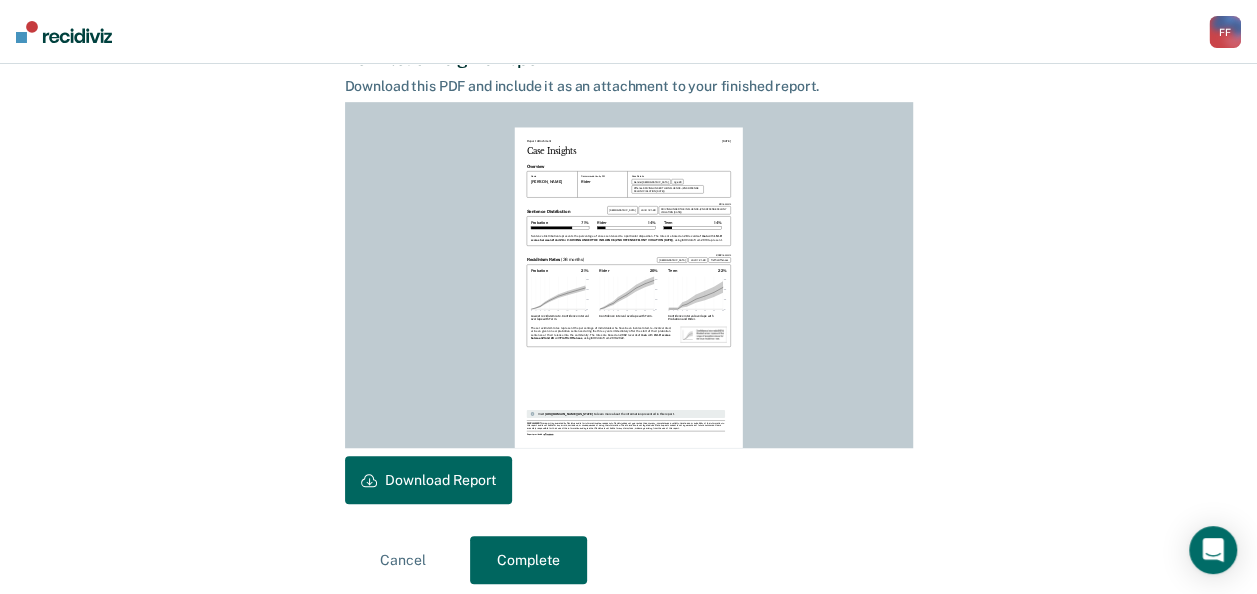 scroll, scrollTop: 546, scrollLeft: 0, axis: vertical 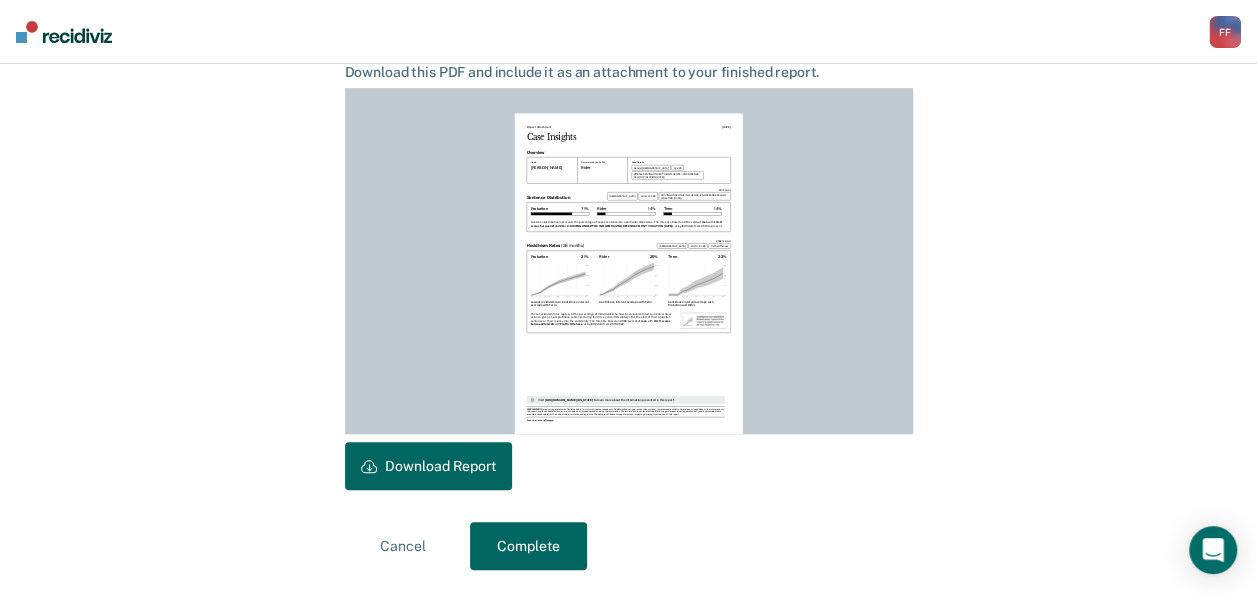 click on "Download Report" at bounding box center (428, 466) 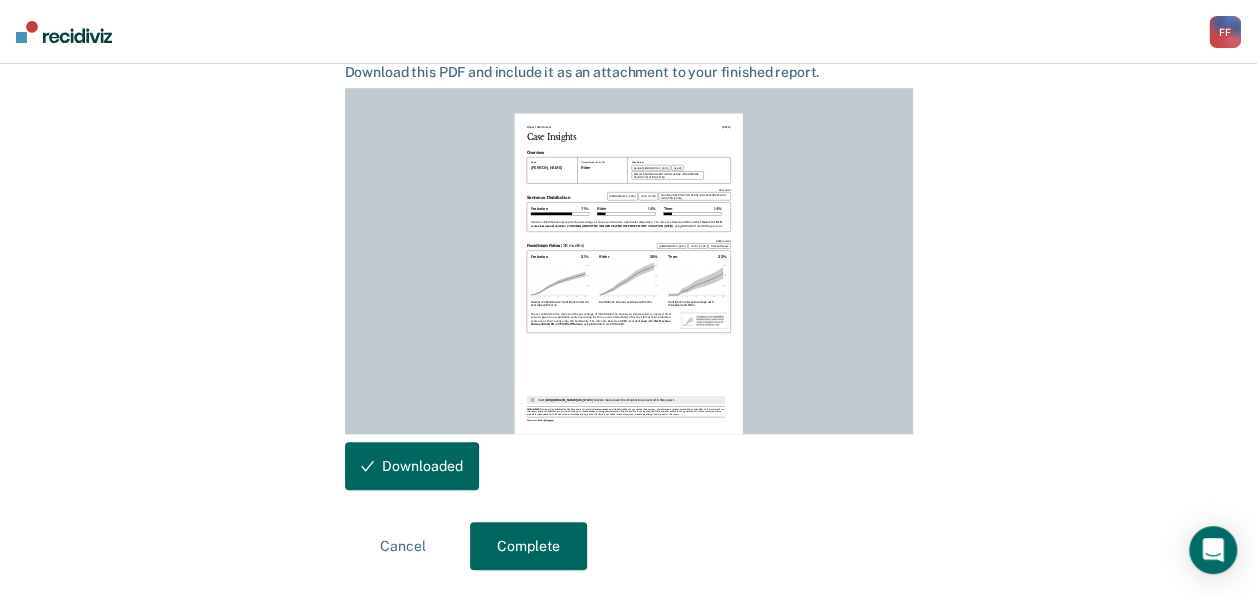 scroll, scrollTop: 546, scrollLeft: 0, axis: vertical 